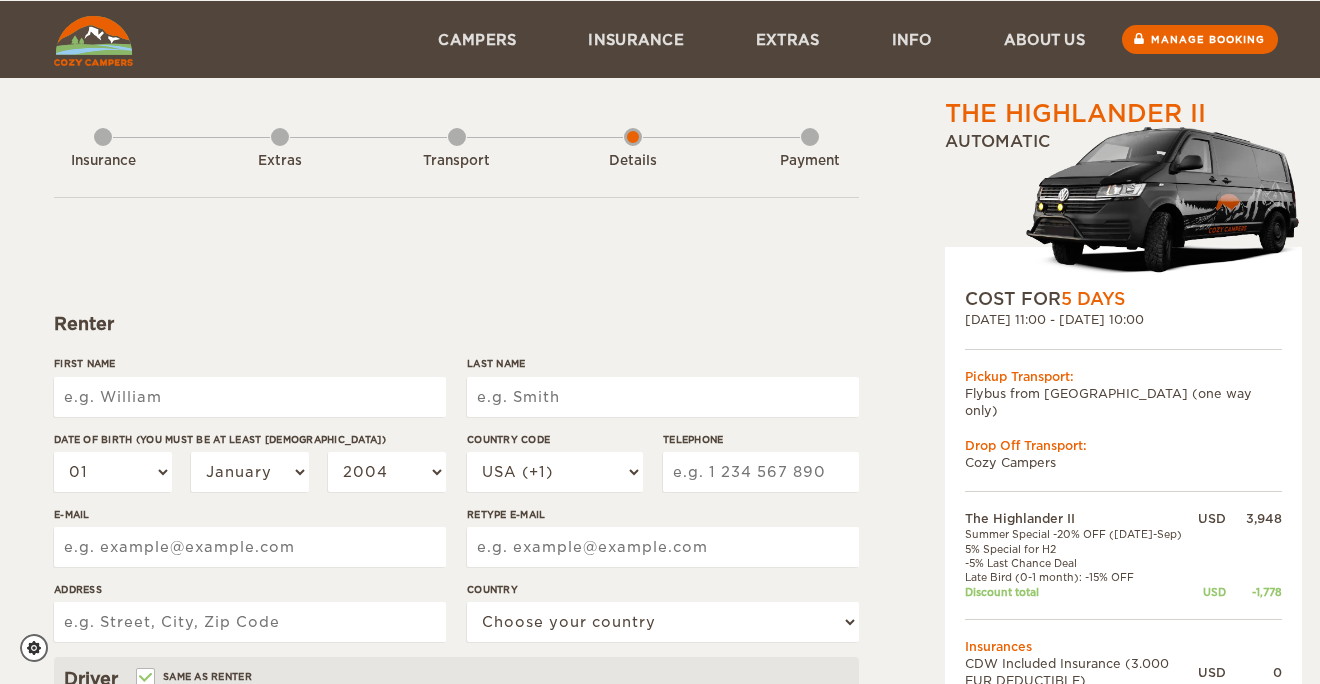 scroll, scrollTop: 69, scrollLeft: 0, axis: vertical 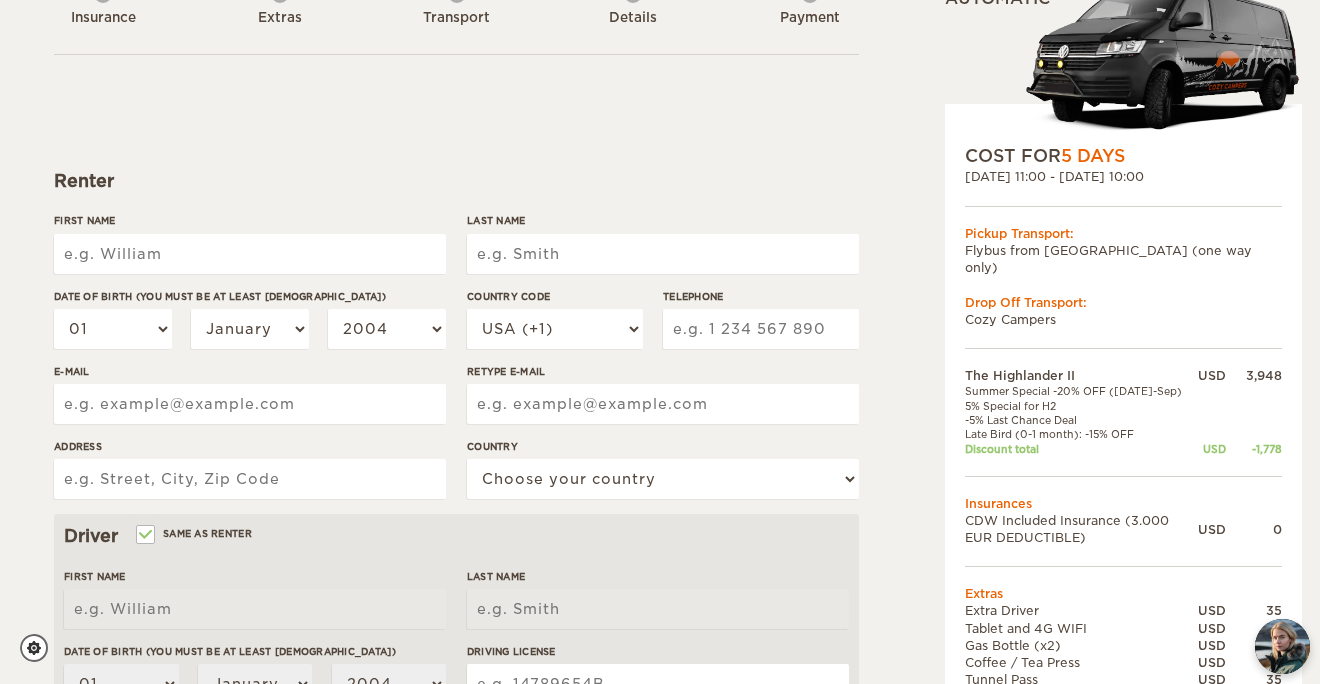 click on "First Name" at bounding box center (250, 254) 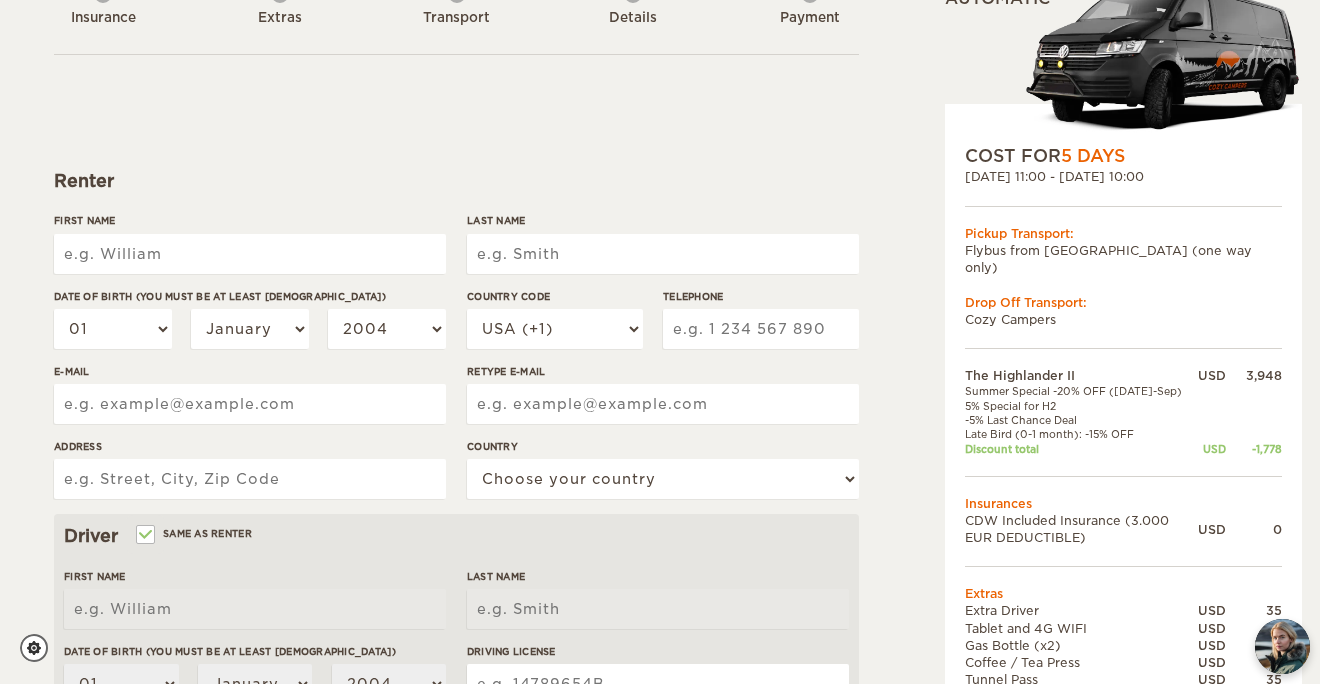 type on "[PERSON_NAME]" 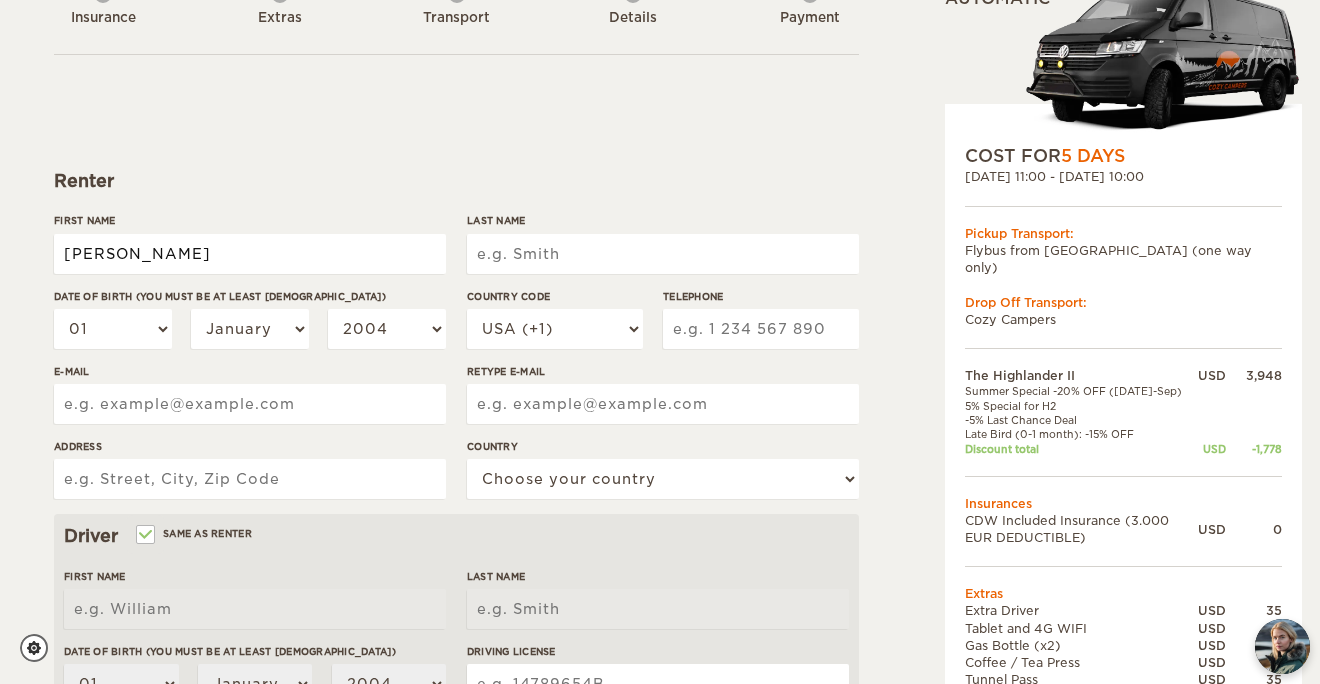 type on "Harvey" 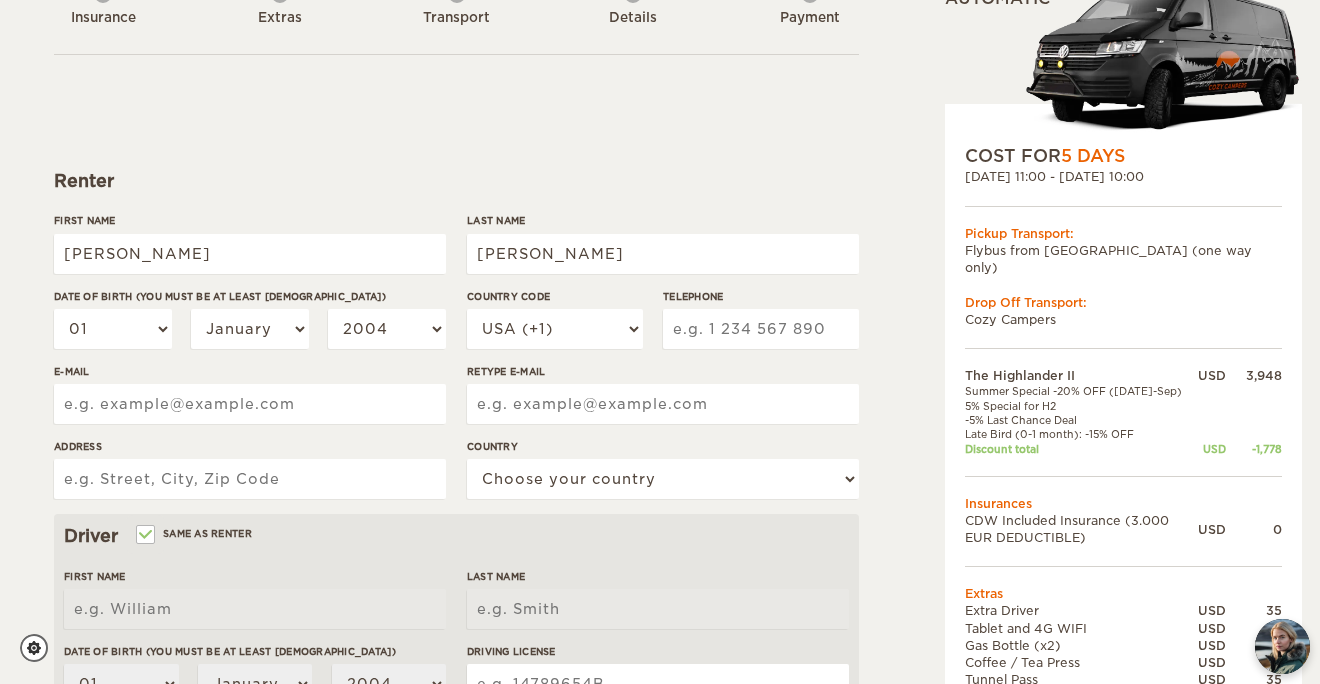 type on "9254825796" 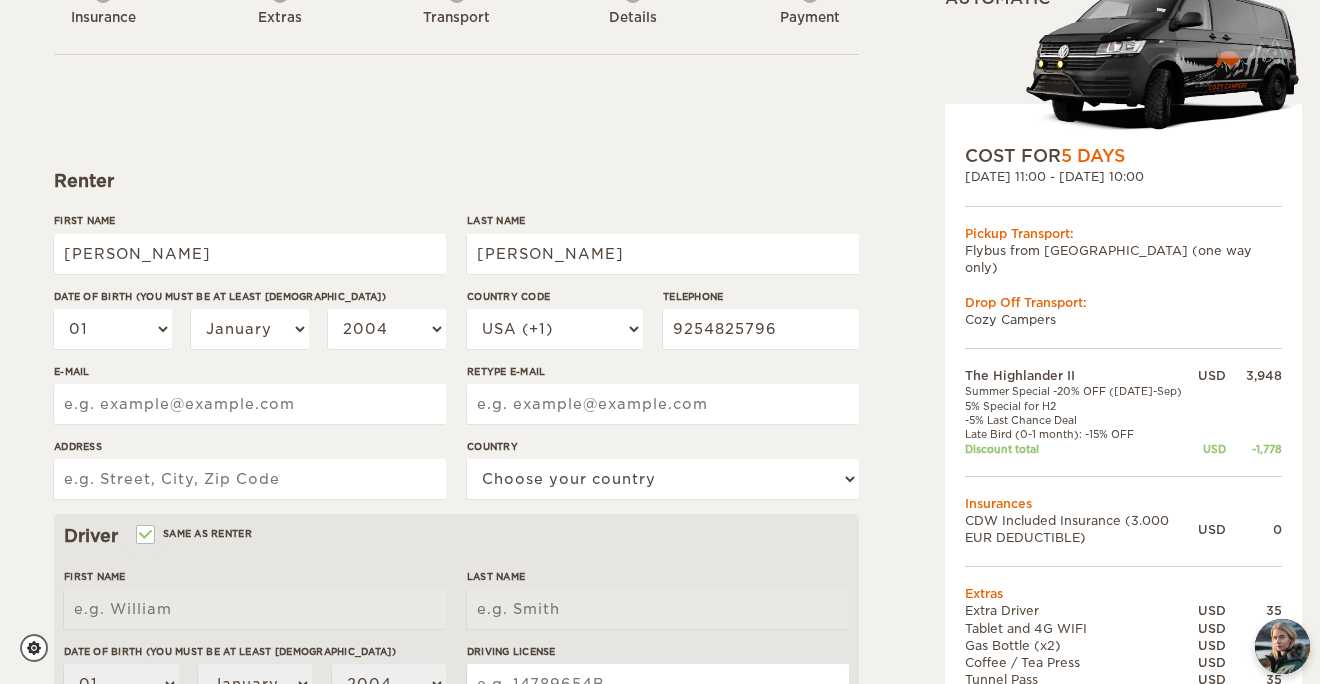 type on "lucasharvey64@gmail.com" 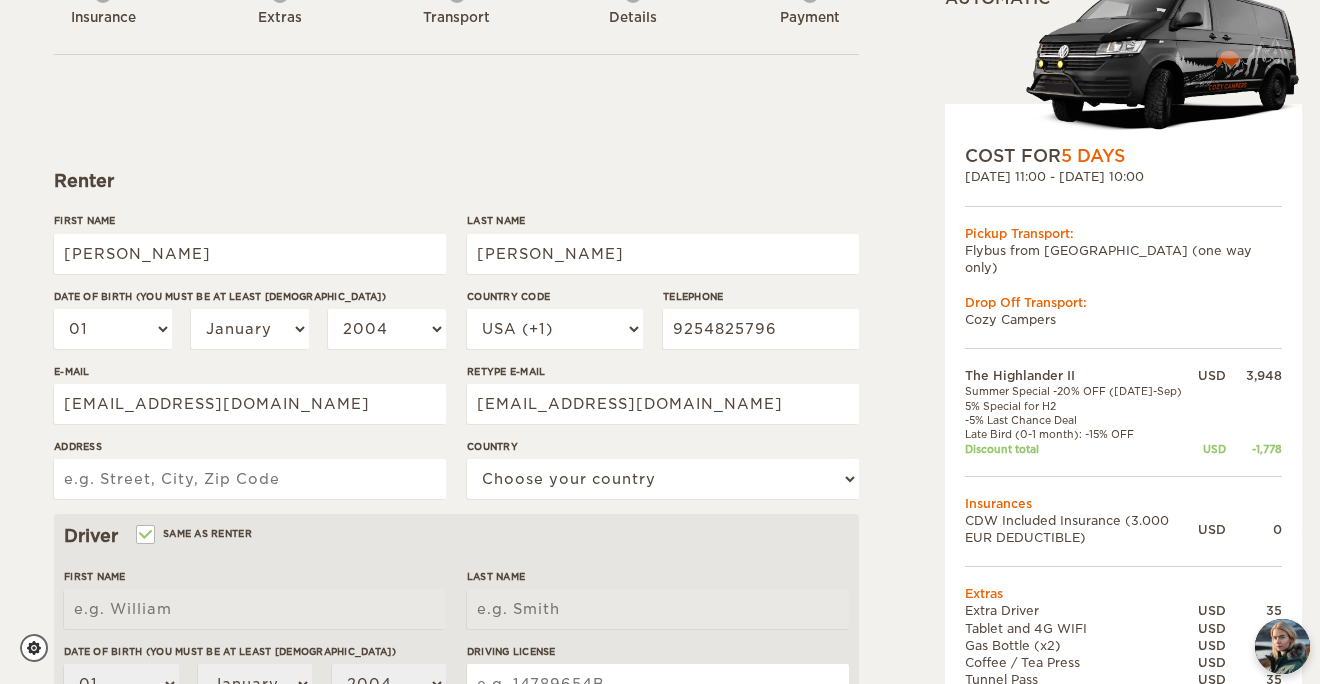 type on "25 Linda Vista" 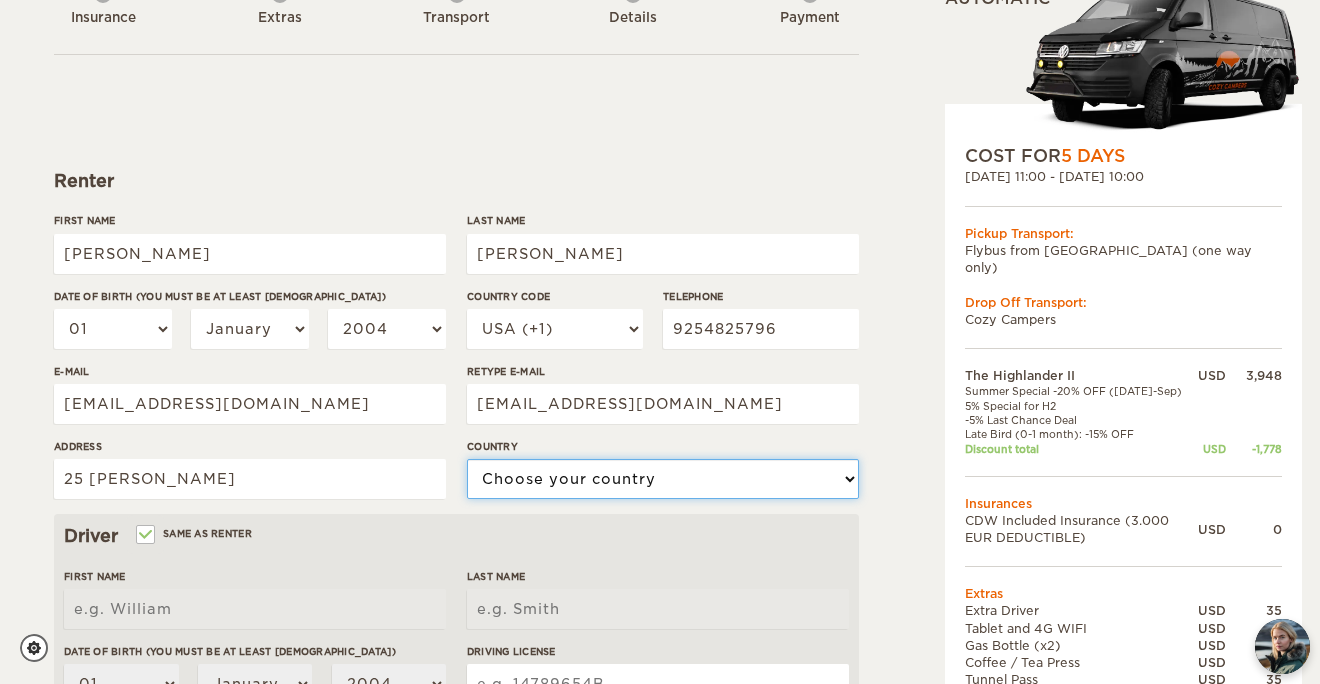 select on "222" 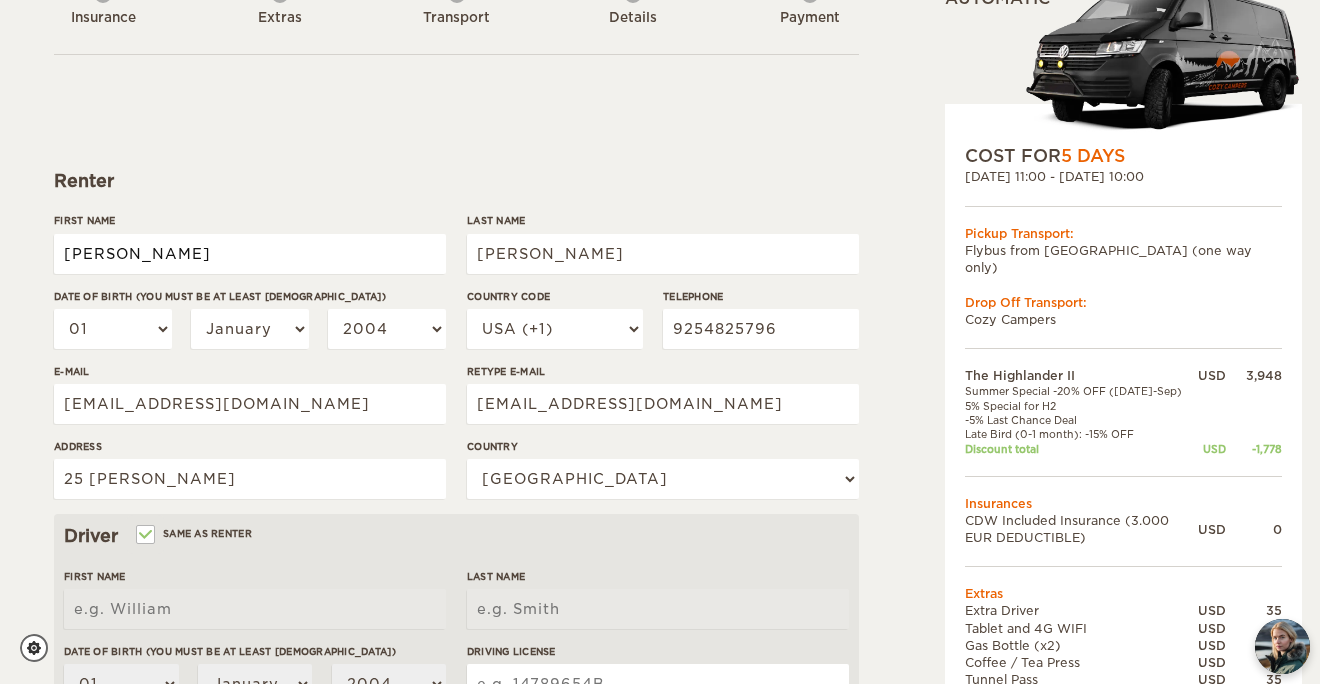 type on "[PERSON_NAME]" 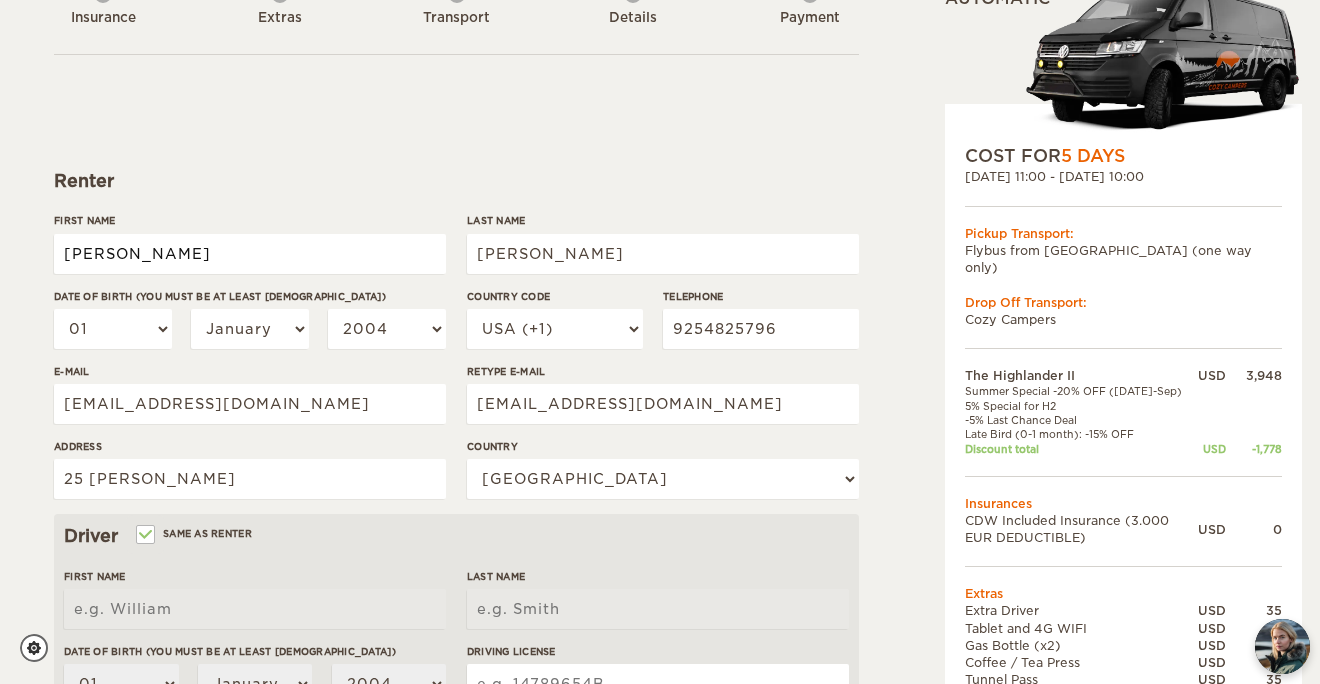type on "Harvey" 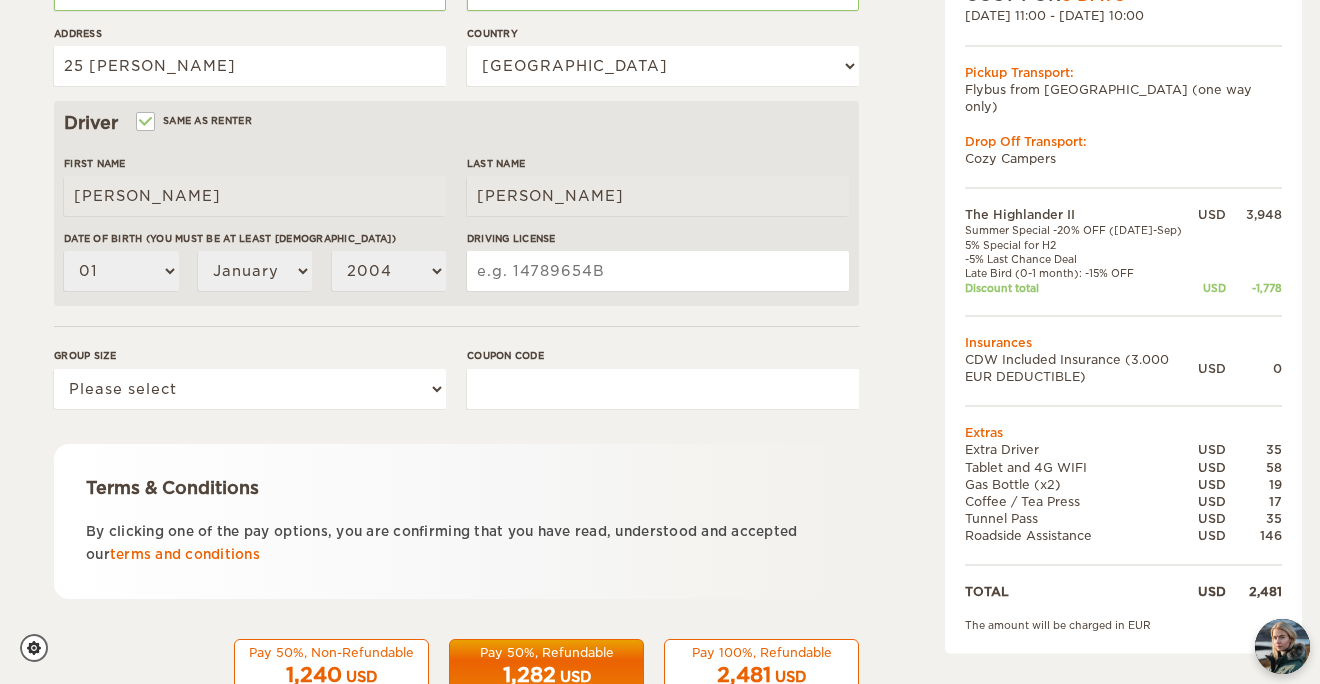 scroll, scrollTop: 558, scrollLeft: 0, axis: vertical 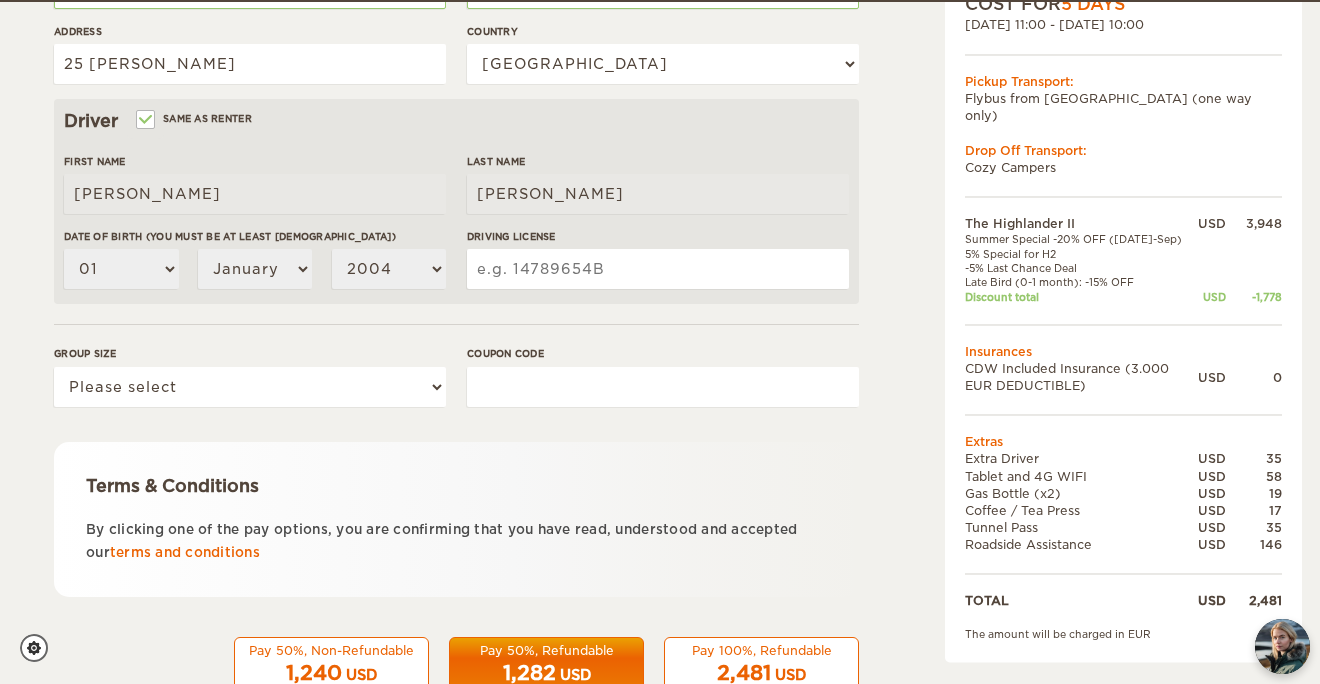 click on "Driving License" at bounding box center (658, 269) 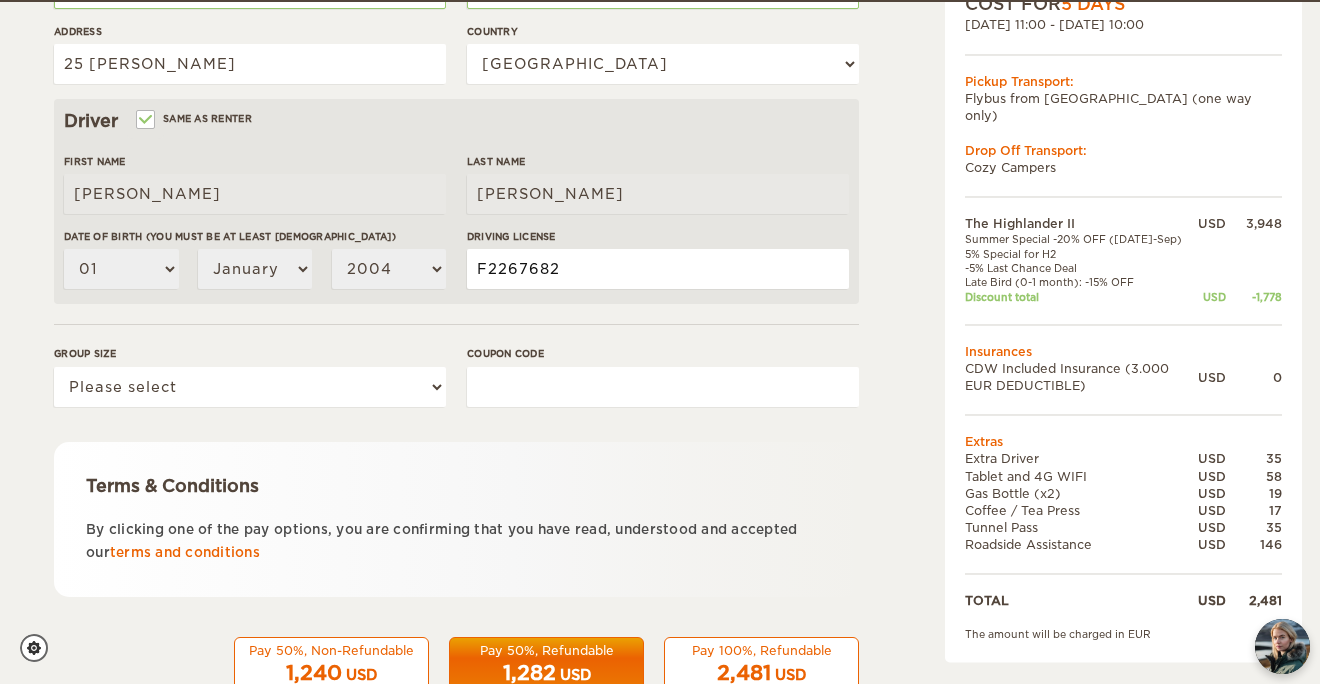 type on "F2267682" 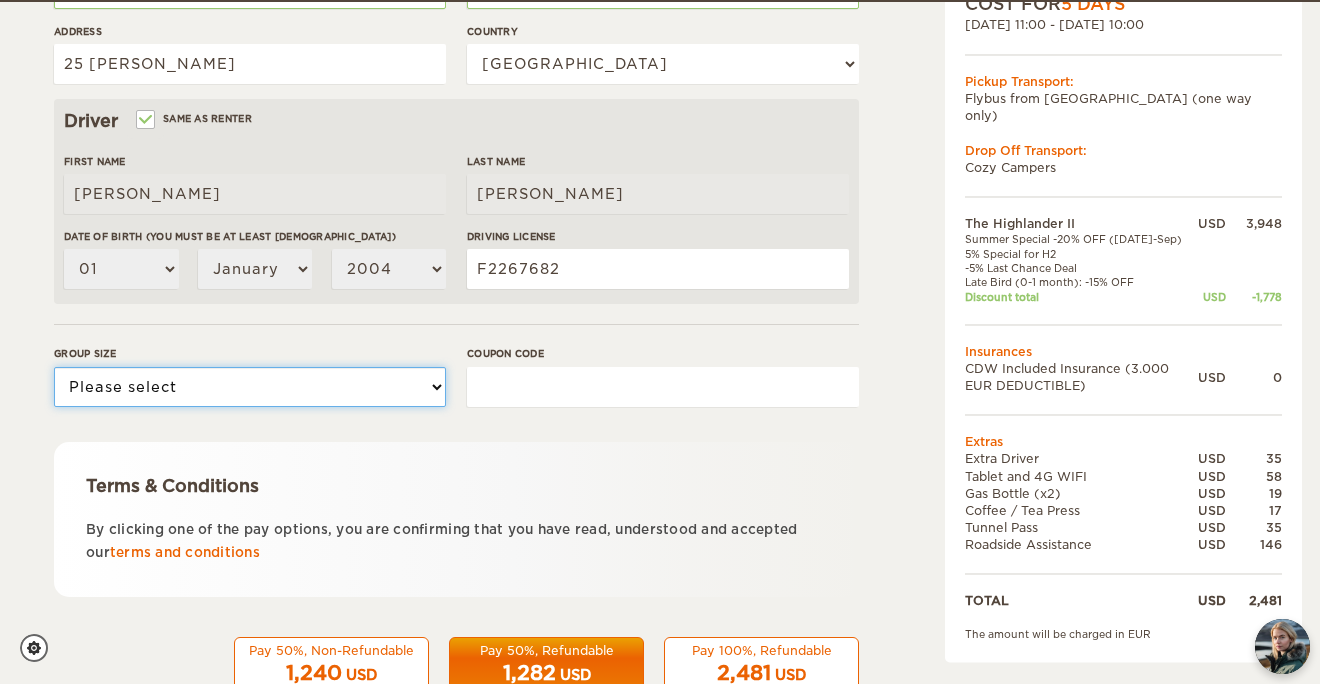 click on "Please select
1 2" at bounding box center [250, 387] 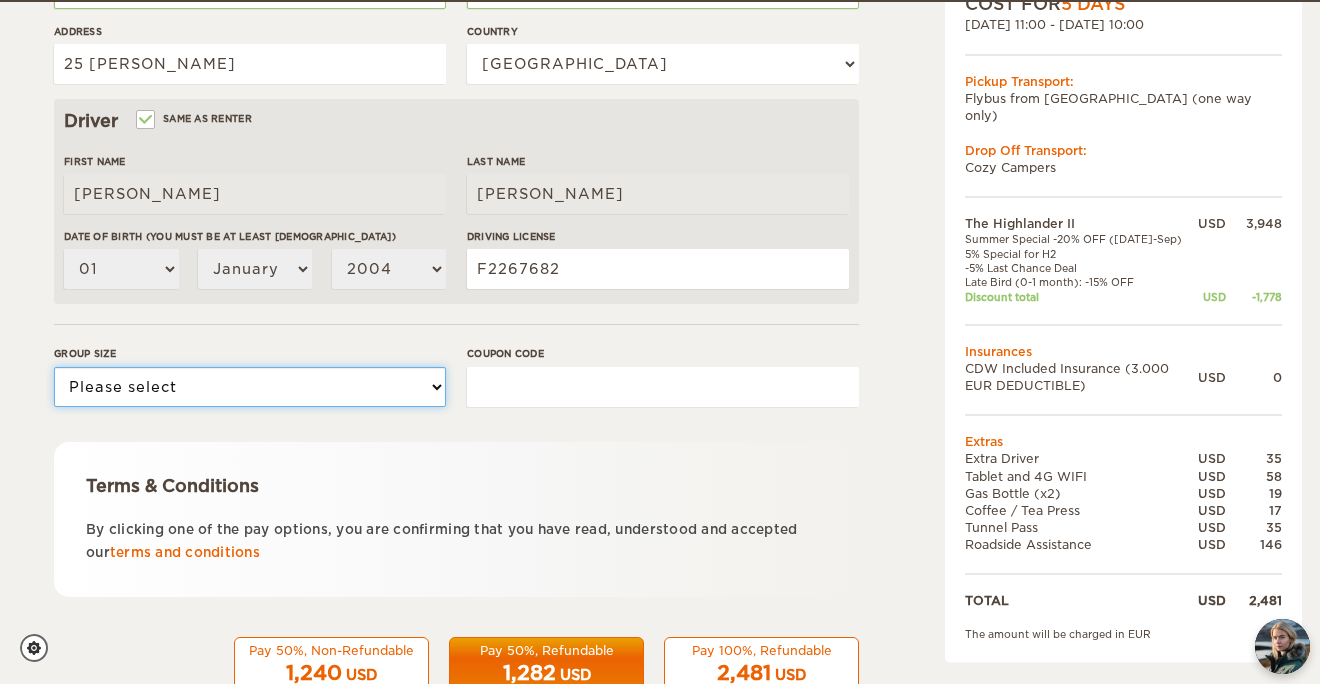 select on "2" 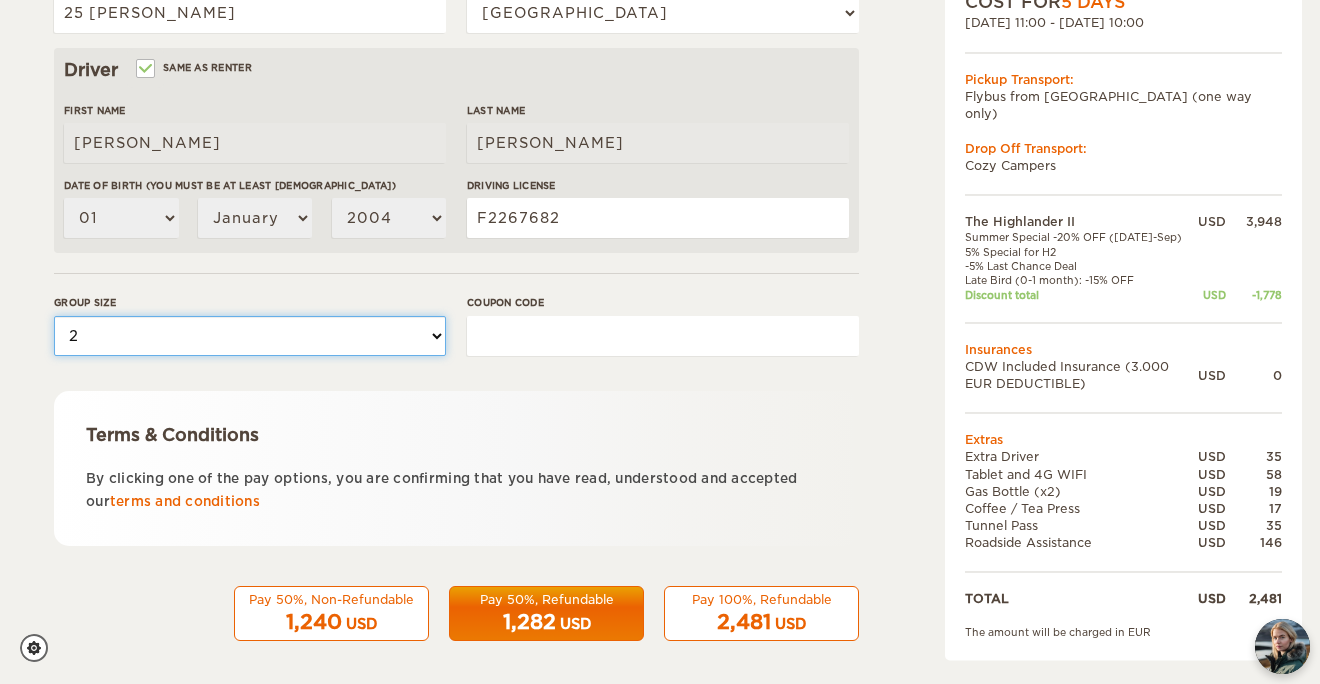 scroll, scrollTop: 600, scrollLeft: 0, axis: vertical 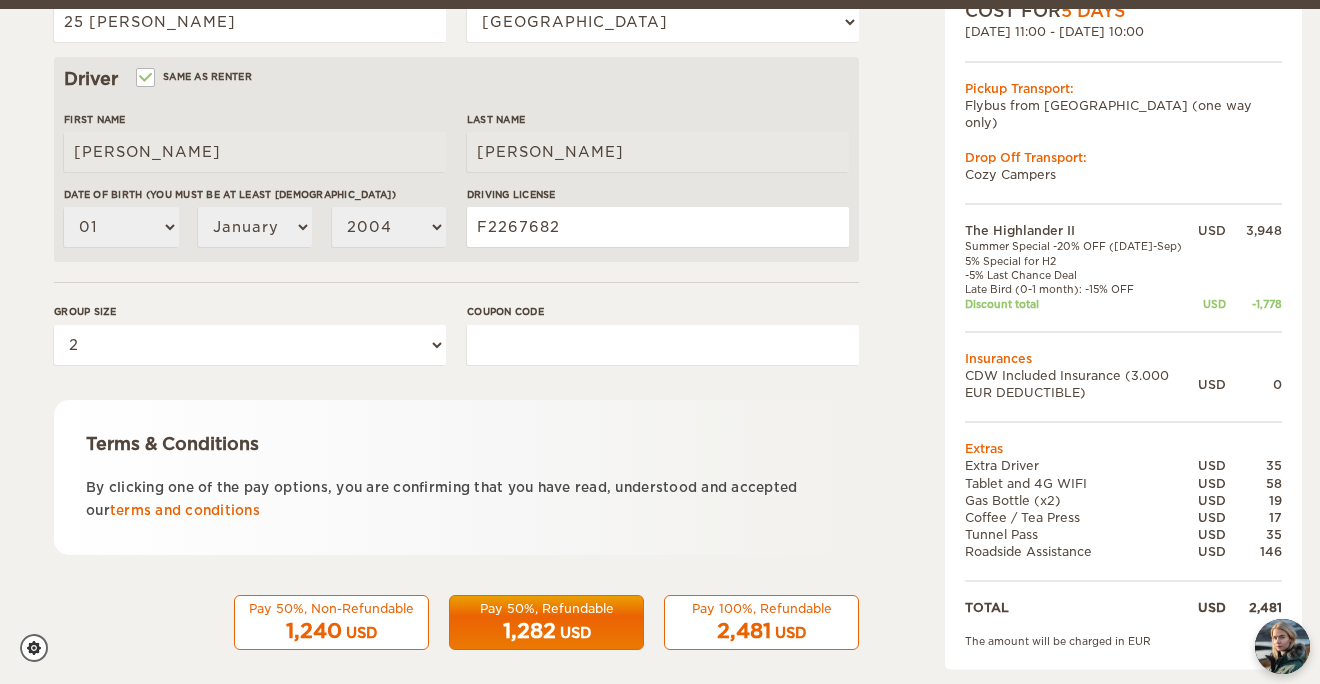 click on "Coupon code" at bounding box center [663, 345] 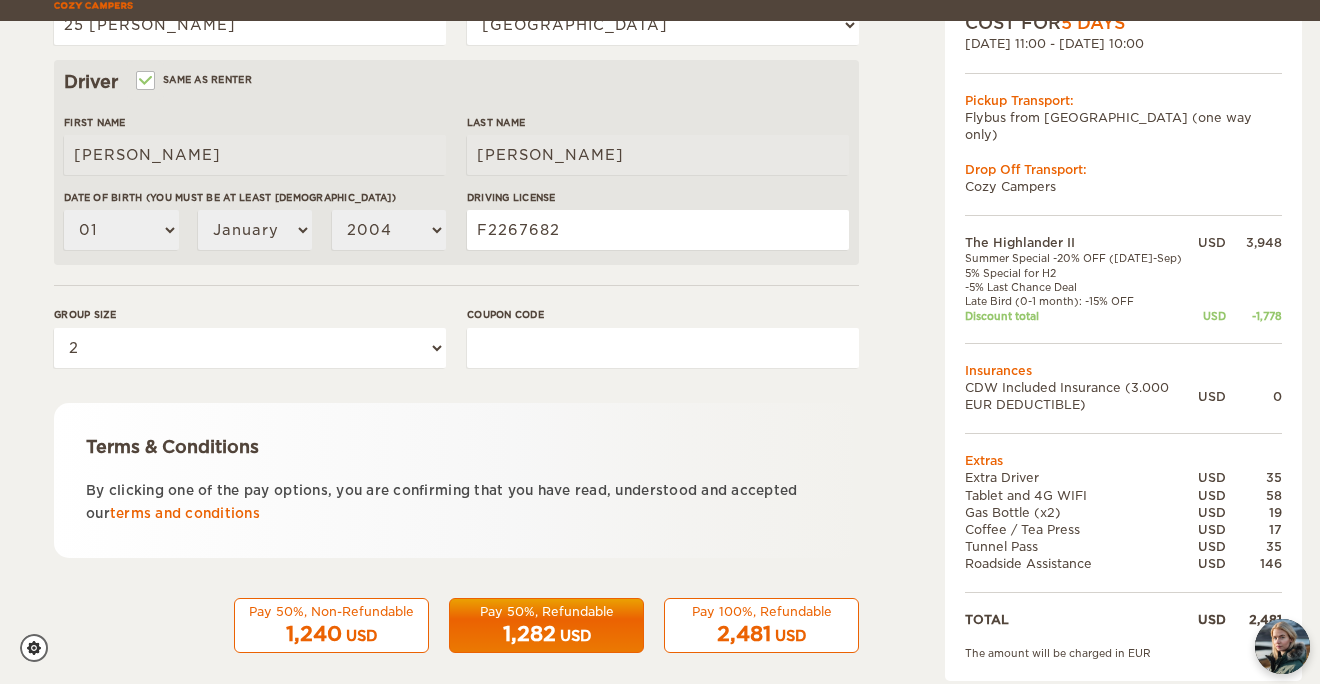 scroll, scrollTop: 617, scrollLeft: 0, axis: vertical 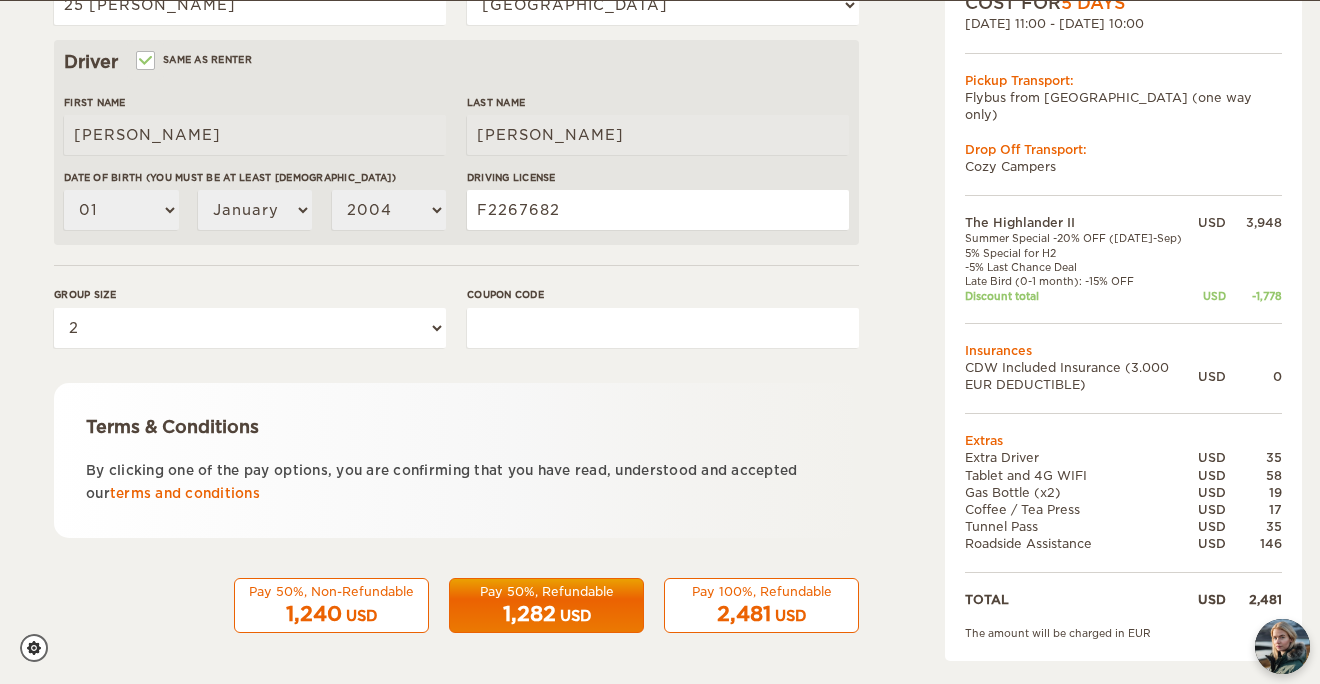 click on "Coupon code" at bounding box center (663, 328) 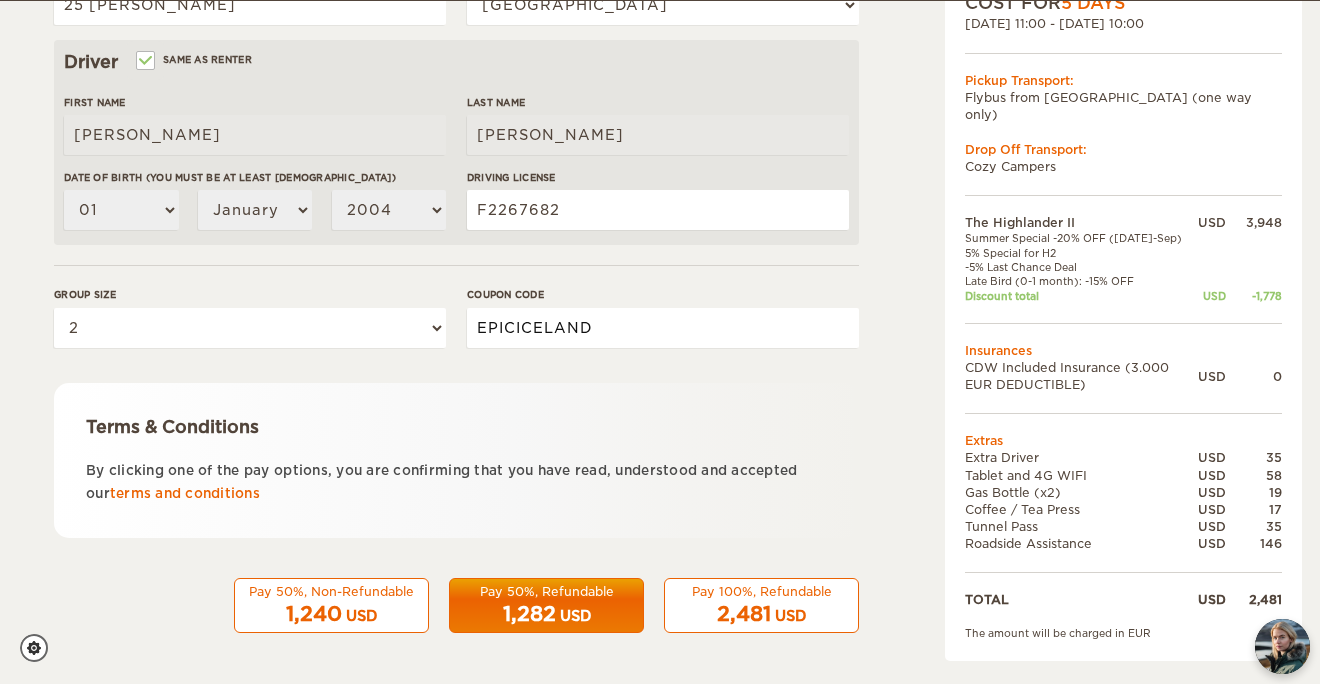 type on "EPICICELAND" 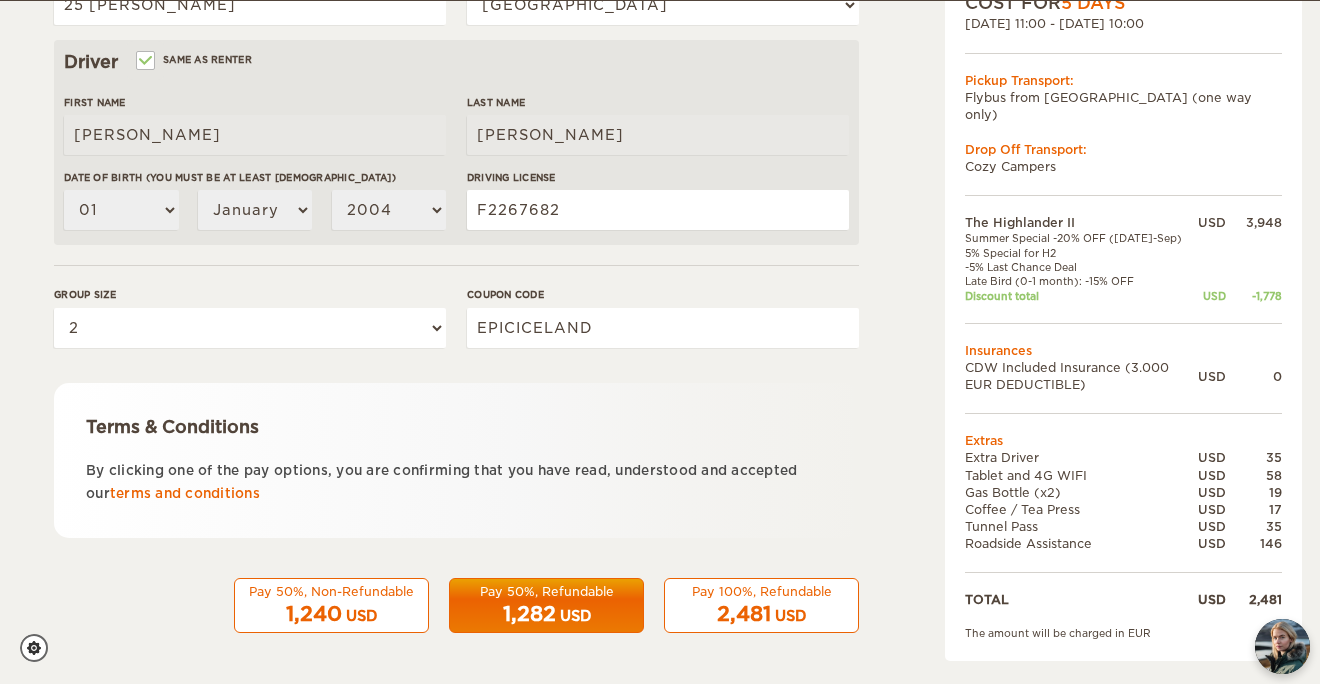 click on "Terms & Conditions
By clicking one of the pay options, you are confirming that you have read, understood and accepted our  terms and conditions" at bounding box center [456, 460] 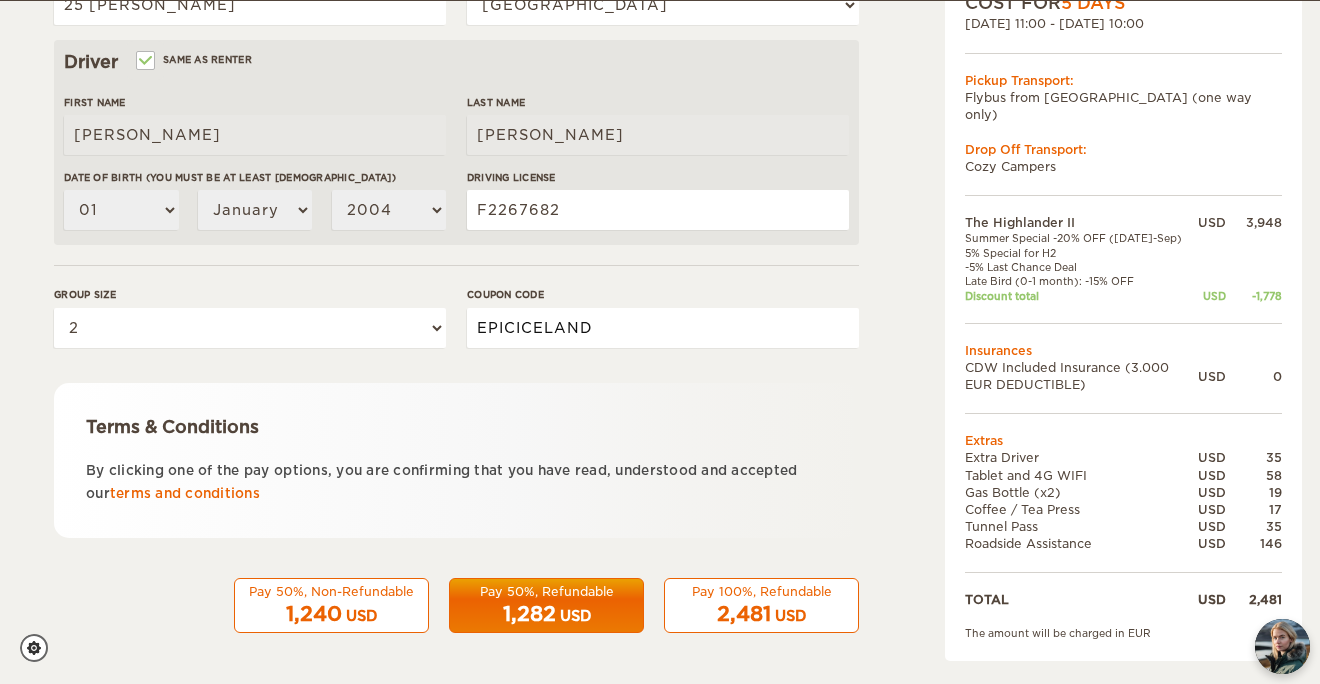 click on "EPICICELAND" at bounding box center [663, 328] 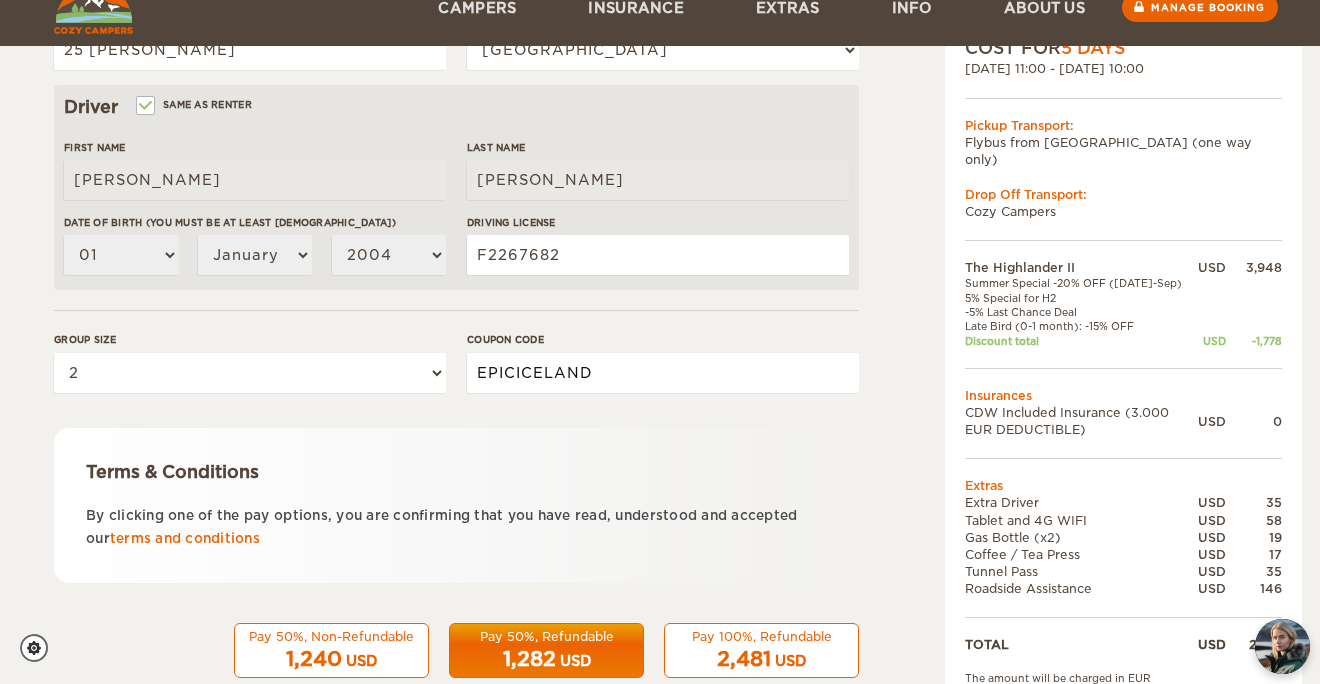 scroll, scrollTop: 617, scrollLeft: 0, axis: vertical 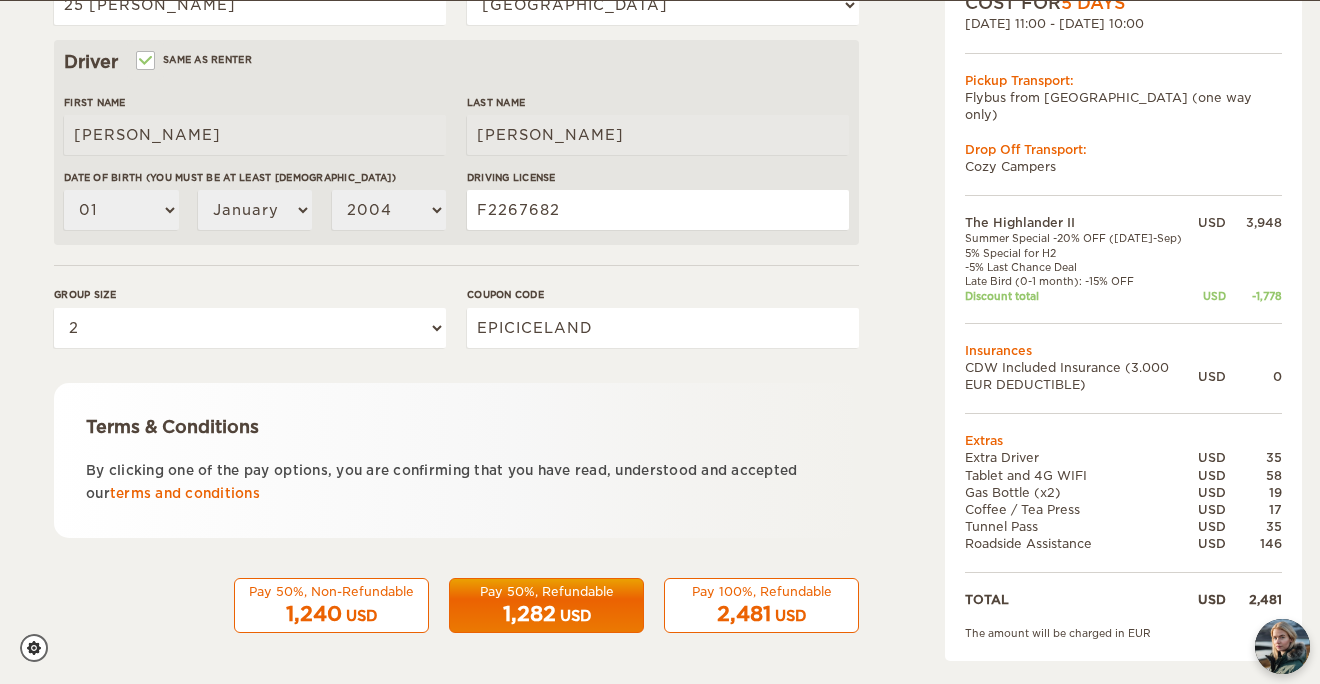 click on "USD" at bounding box center [575, 616] 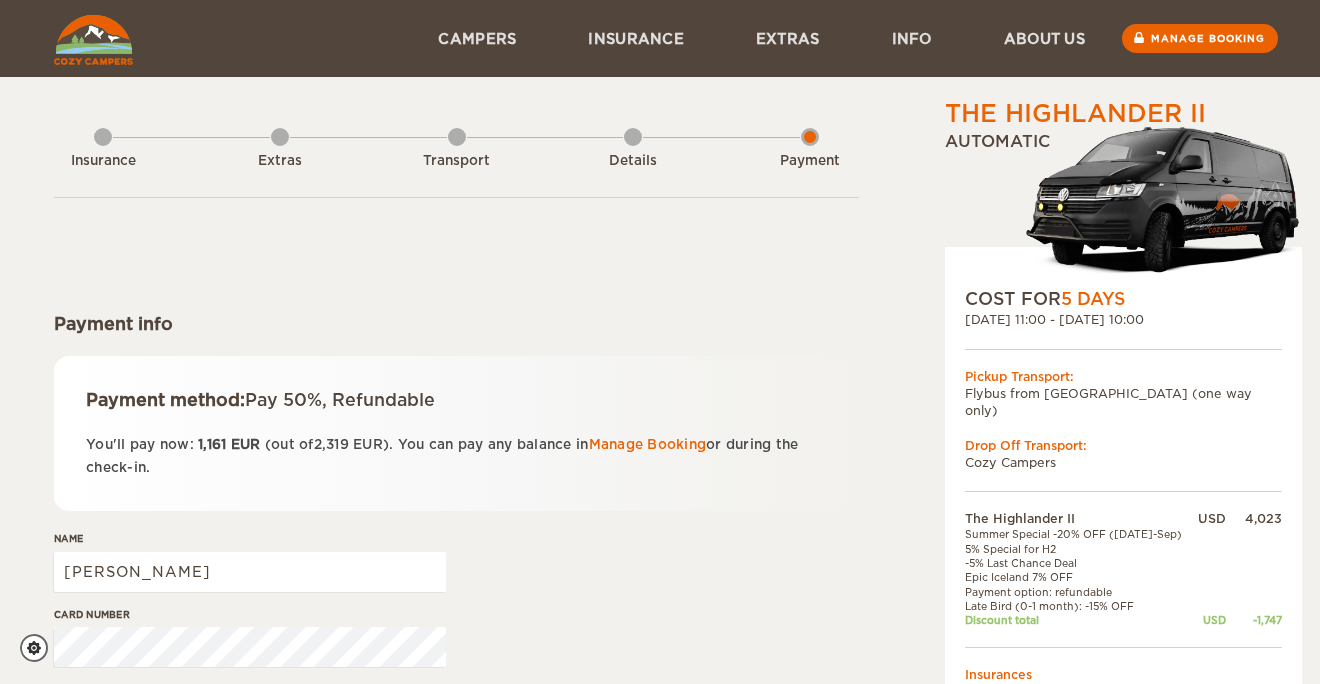 scroll, scrollTop: 0, scrollLeft: 0, axis: both 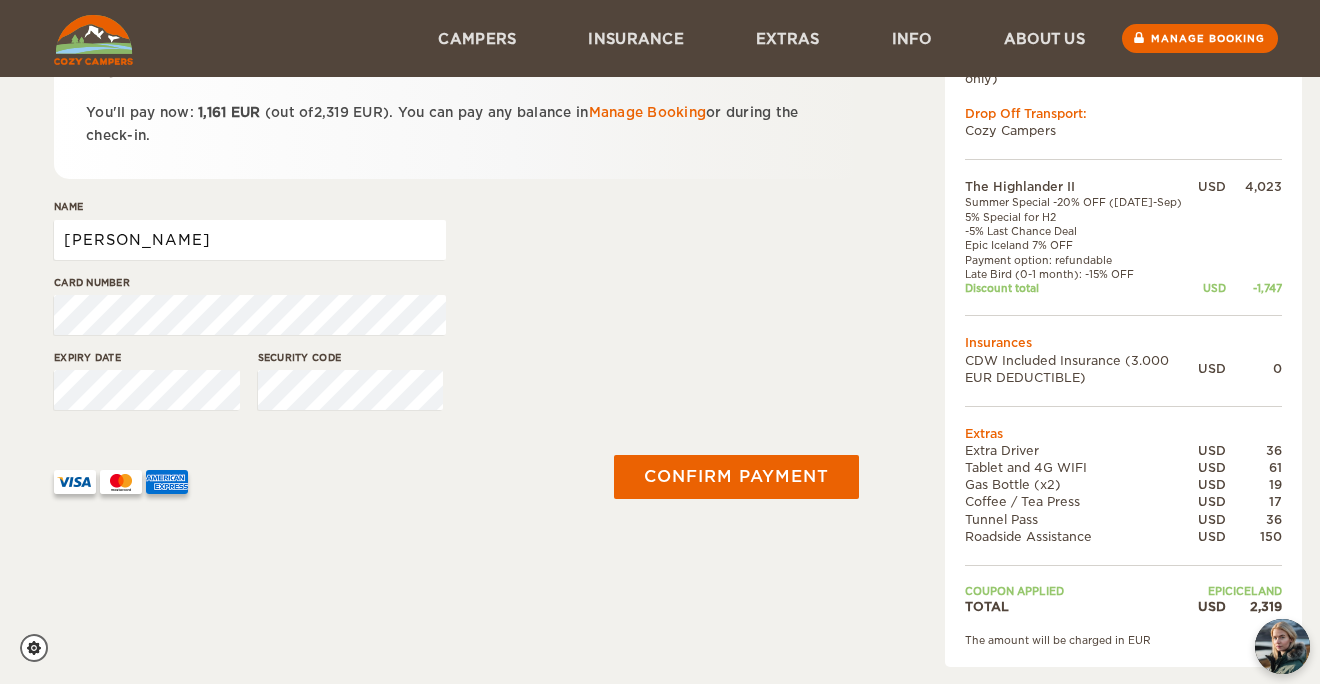 click on "[PERSON_NAME]" at bounding box center (250, 240) 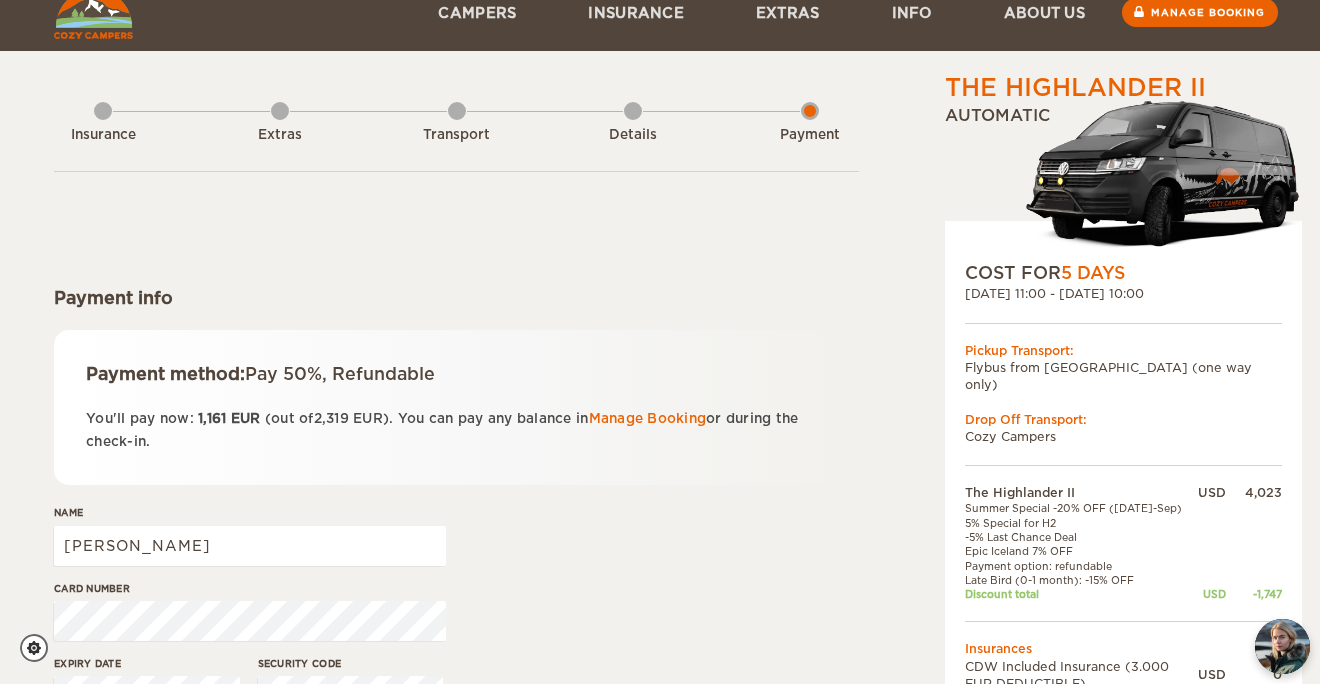 scroll, scrollTop: 0, scrollLeft: 0, axis: both 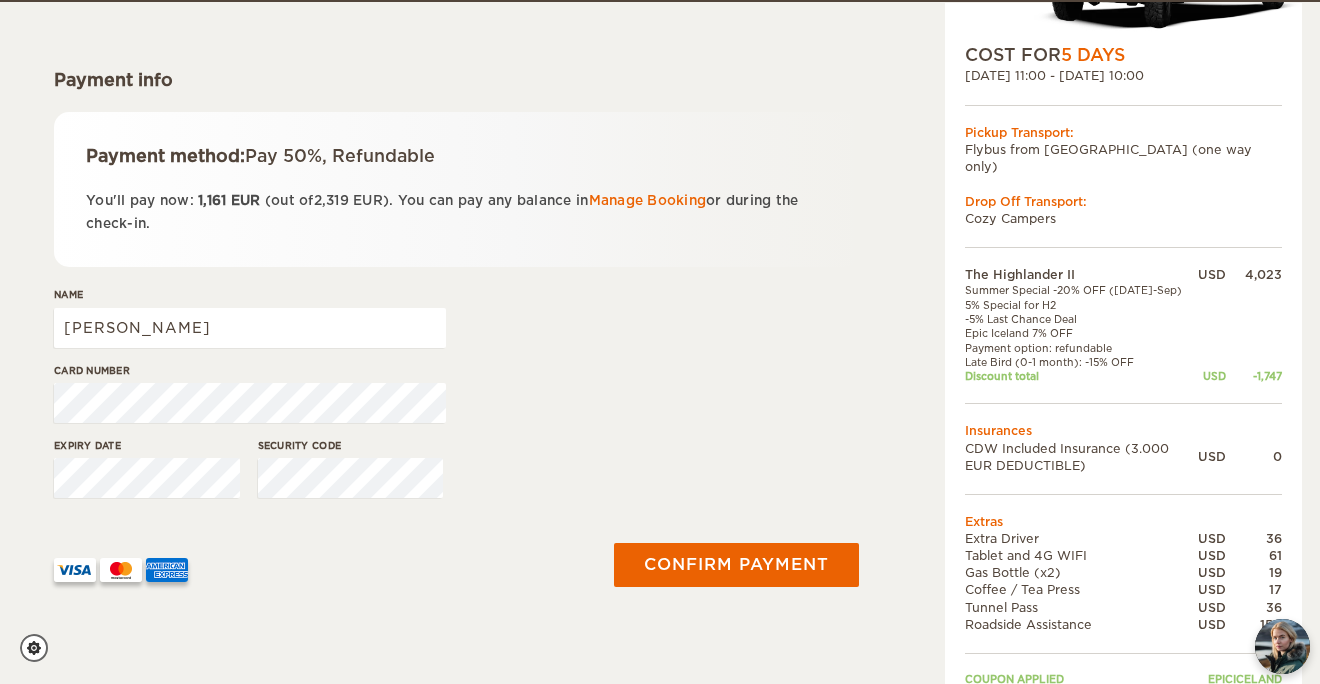 click on "Expiry date
Security code" at bounding box center (456, 475) 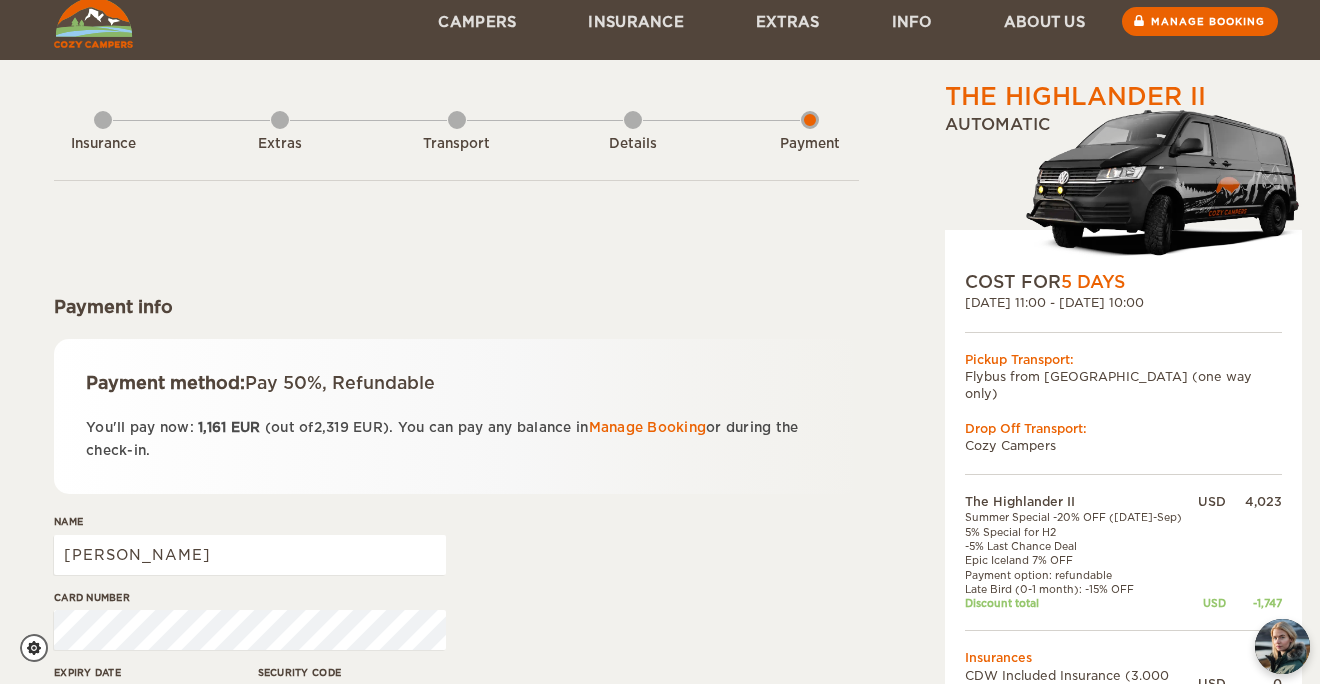 scroll, scrollTop: 12, scrollLeft: 0, axis: vertical 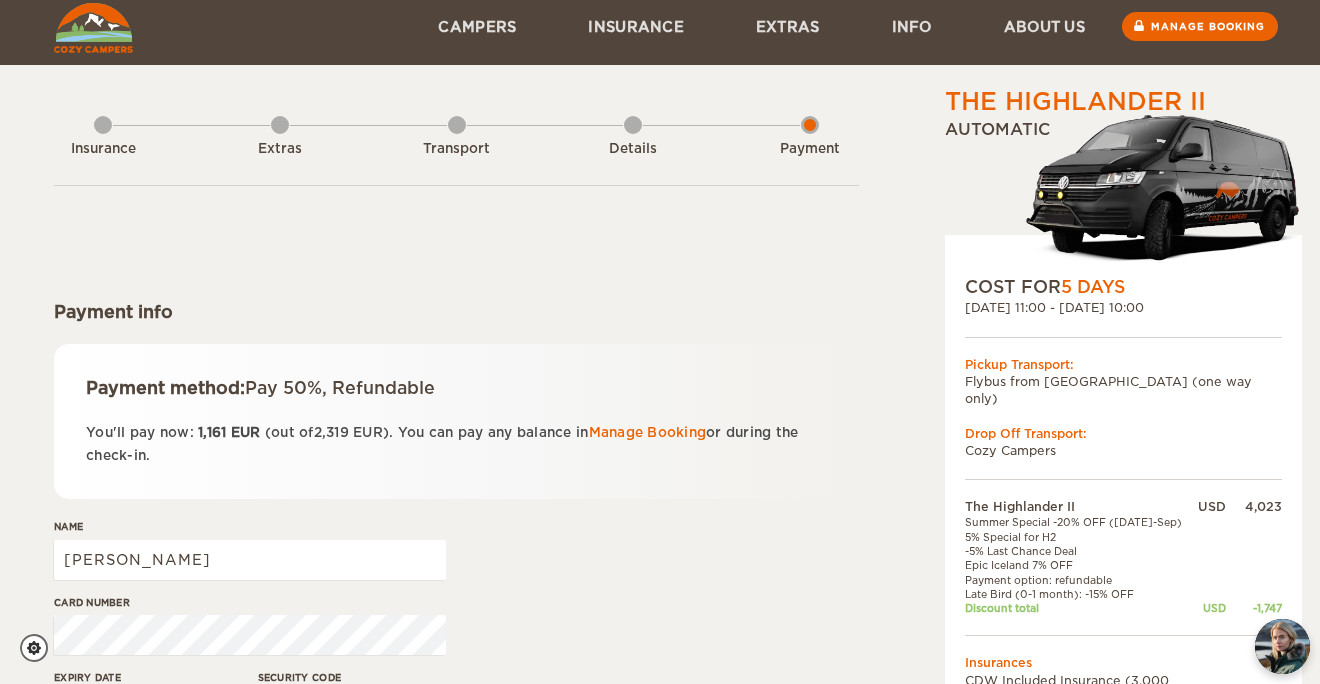 click on "[DATE] 11:00 - [DATE] 10:00" at bounding box center (1123, 307) 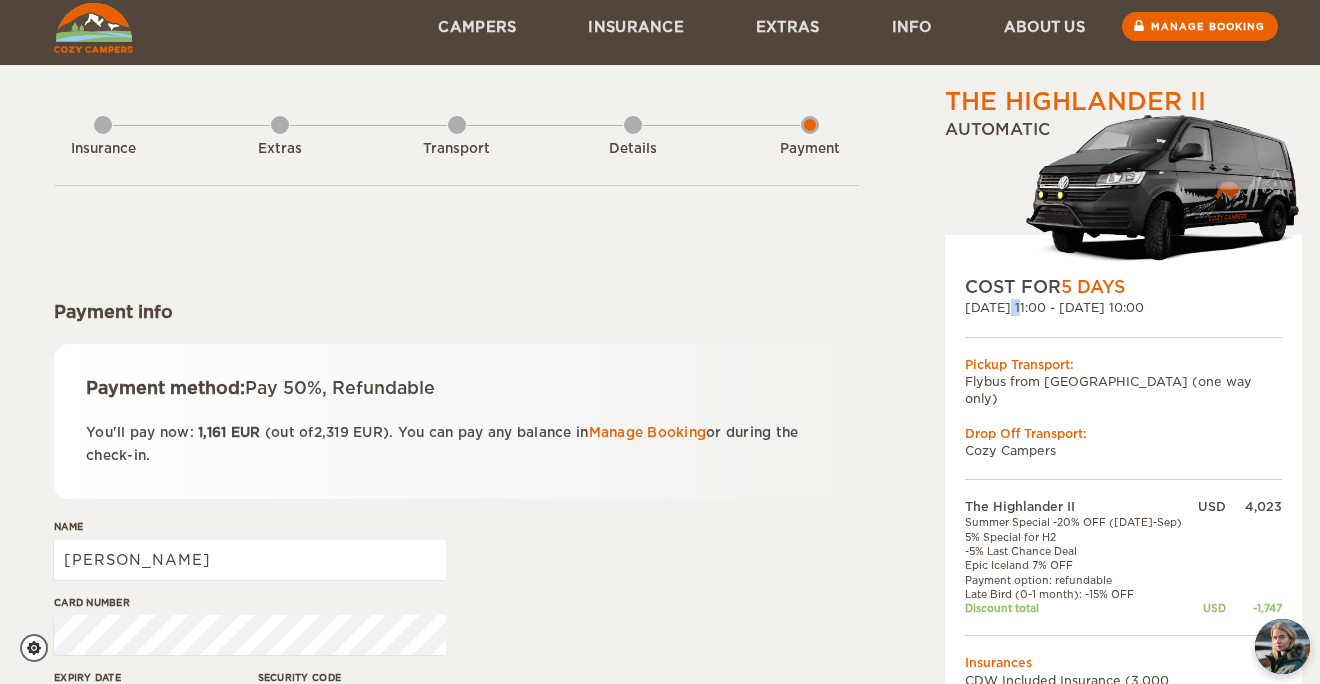 click on "[DATE] 11:00 - [DATE] 10:00" at bounding box center [1123, 307] 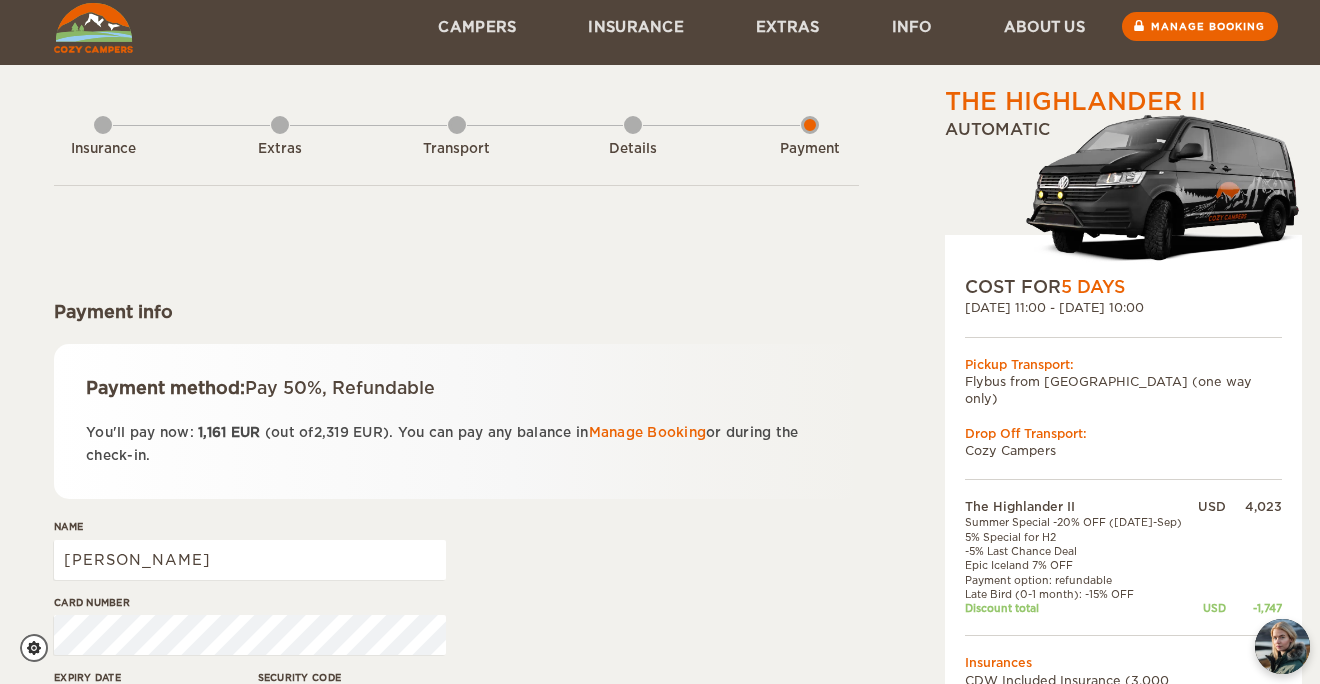 click on "[DATE] 11:00 - [DATE] 10:00" at bounding box center [1123, 307] 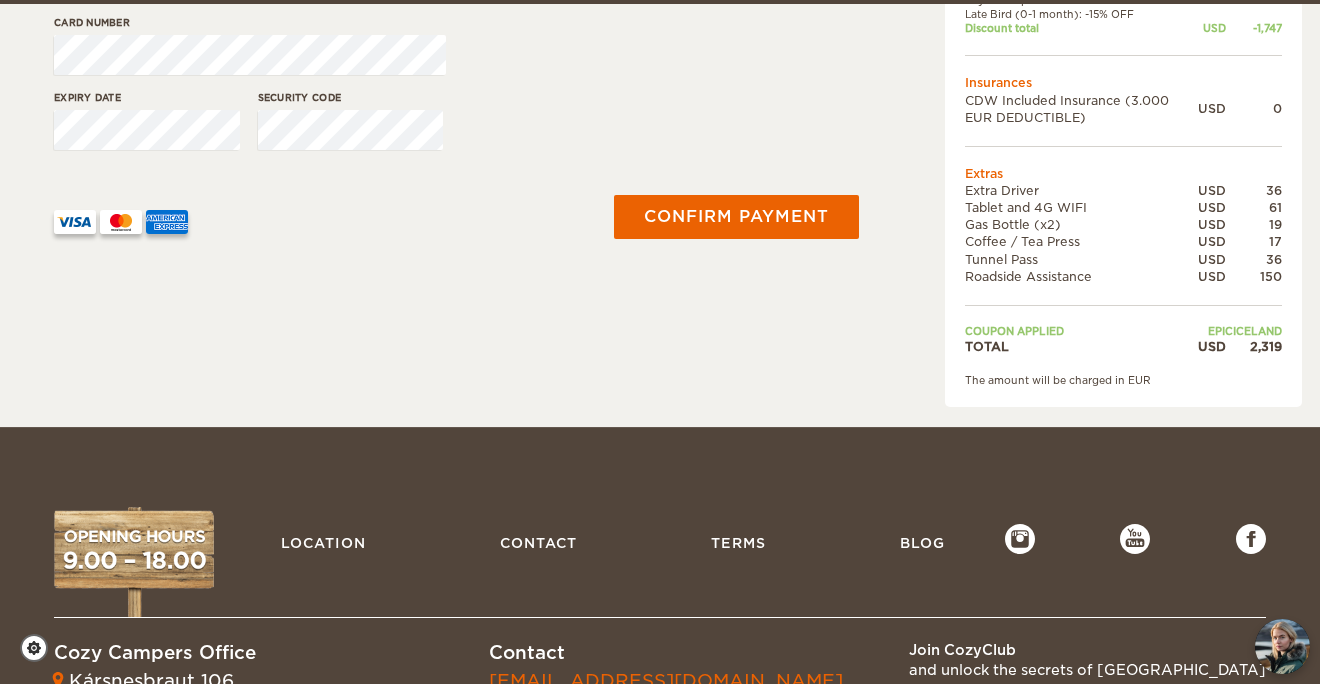 scroll, scrollTop: 597, scrollLeft: 0, axis: vertical 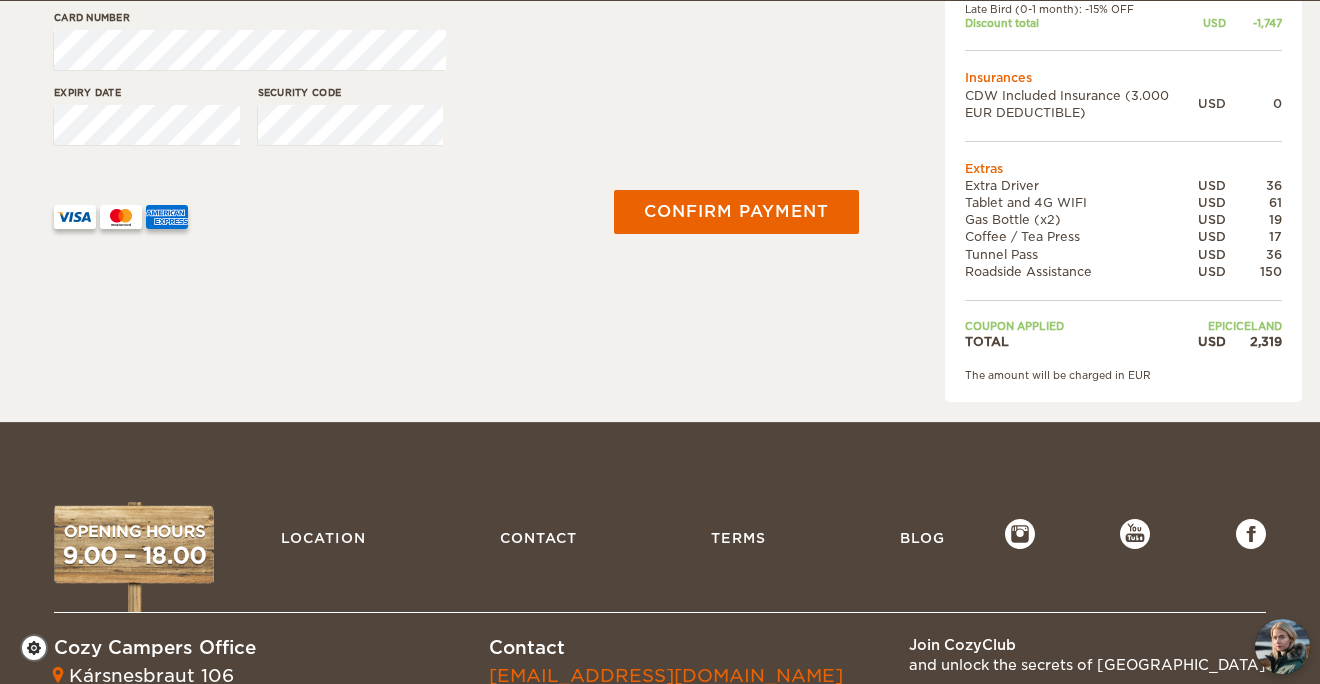 click on "Tunnel Pass" at bounding box center [1081, 254] 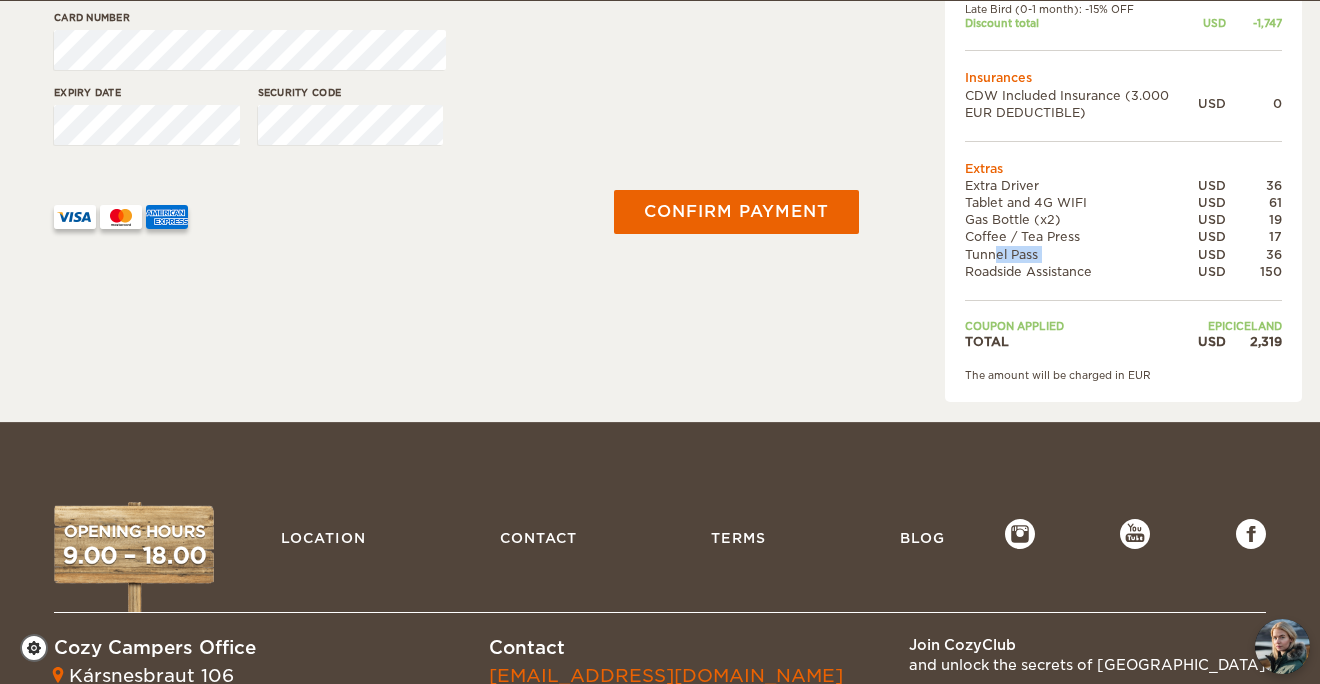 click on "Tunnel Pass" at bounding box center (1081, 254) 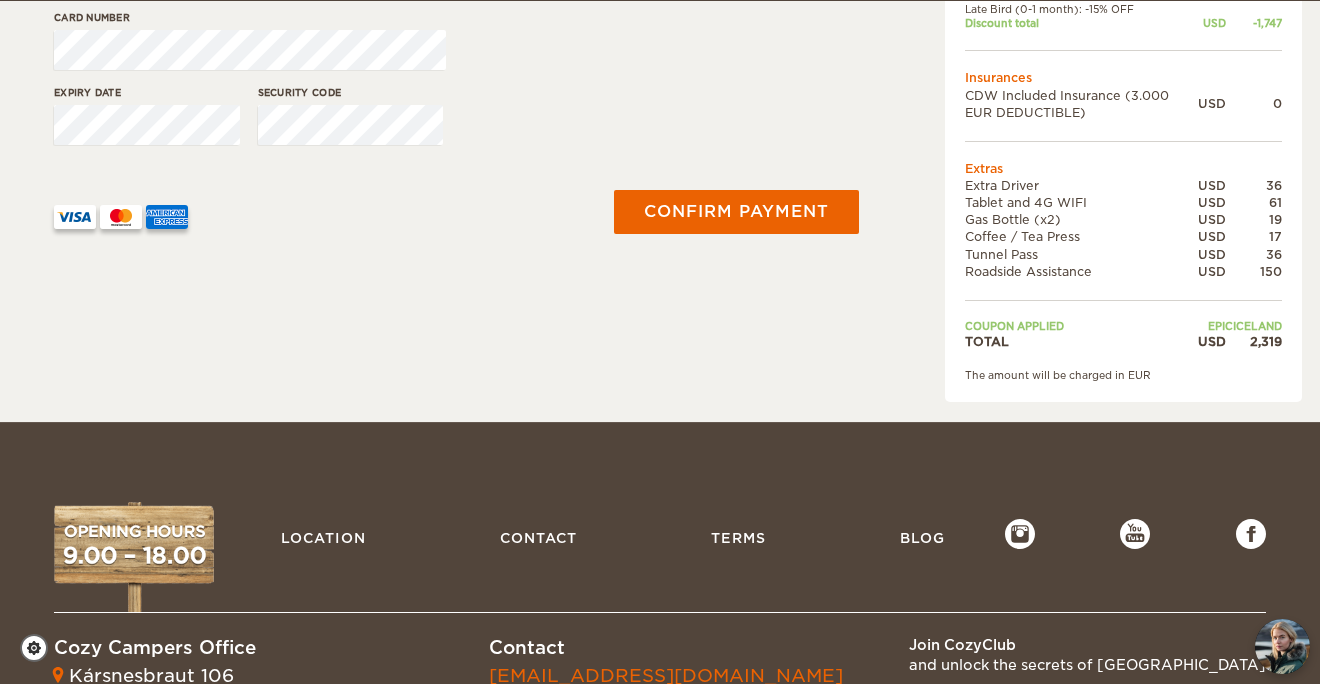 click on "Roadside Assistance" at bounding box center [1081, 271] 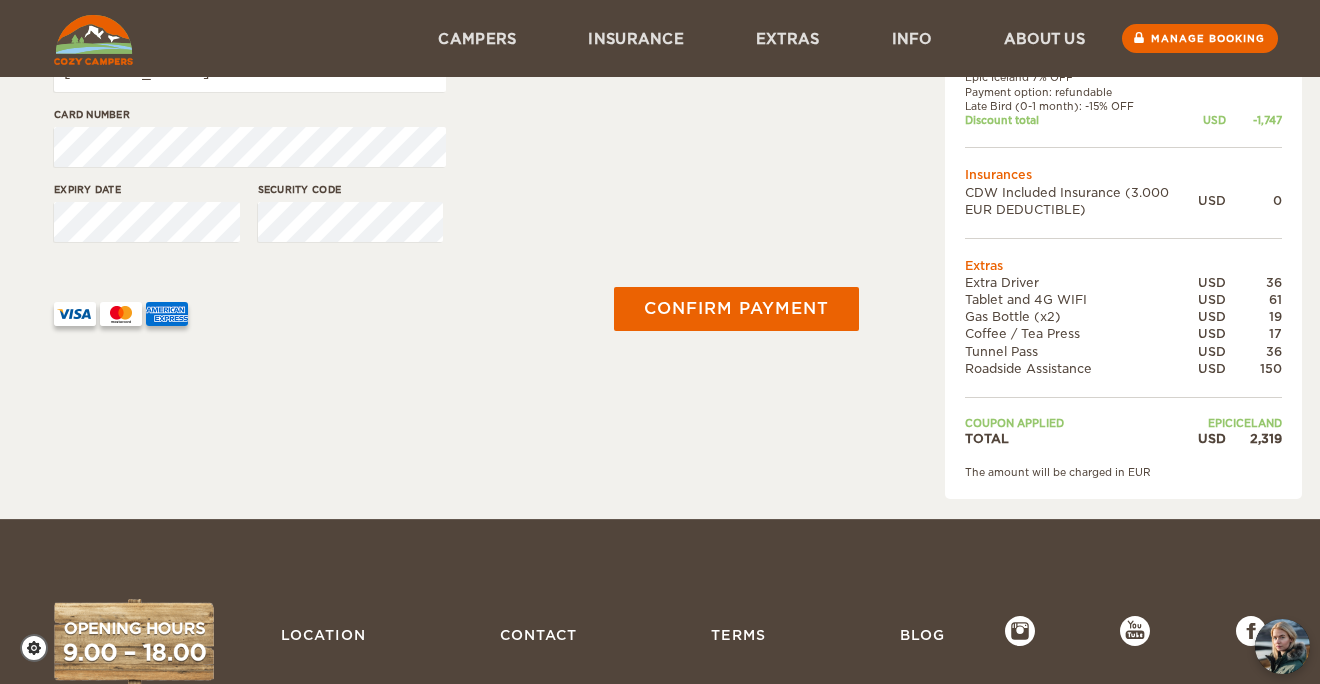 scroll, scrollTop: 498, scrollLeft: 0, axis: vertical 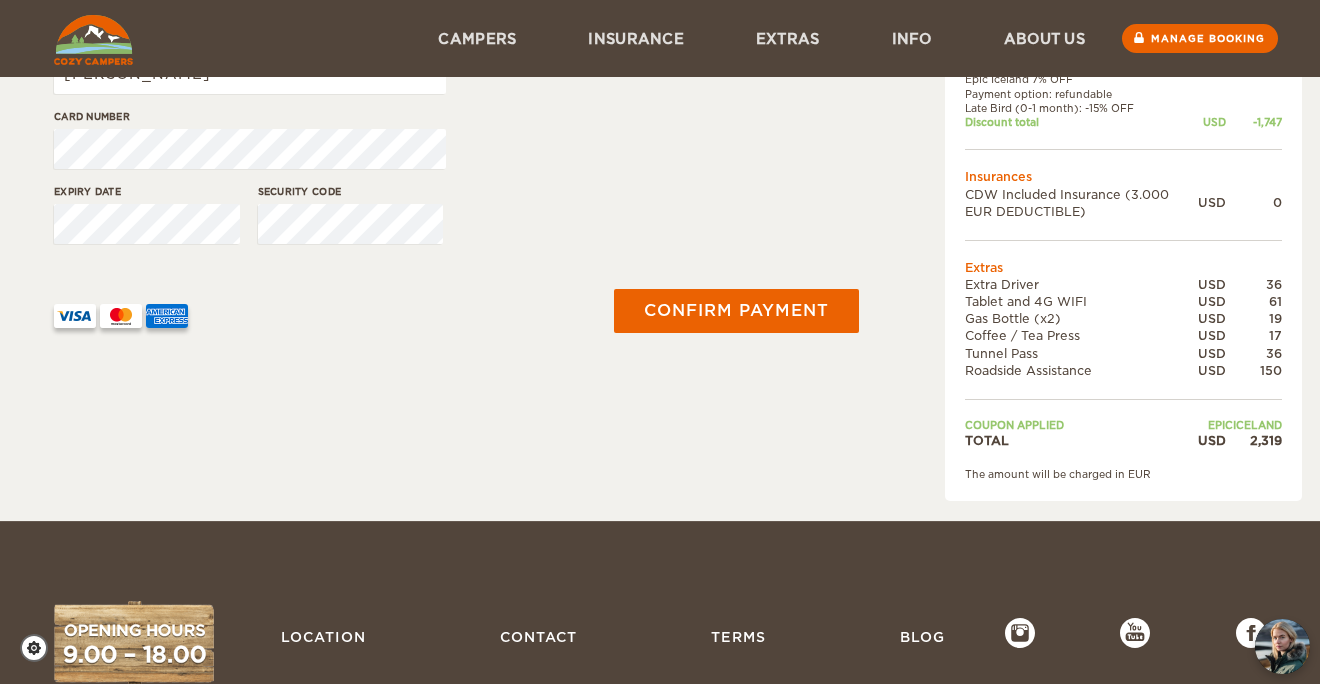 click on "Insurance
Extras
Transport
Details
Payment
Payment info
Payment method:  Pay 50%, Refundable
You'll pay now:
1,161
EUR 				  (out of  2,319
EUR ). You can pay any balance in  Manage Booking  or during the check-in.
Name
[PERSON_NAME]
Card number
Expiry date
Security code
Confirm payment
ae6c5840-226c-f011-8dca-000d3a67b292" at bounding box center (456, 50) 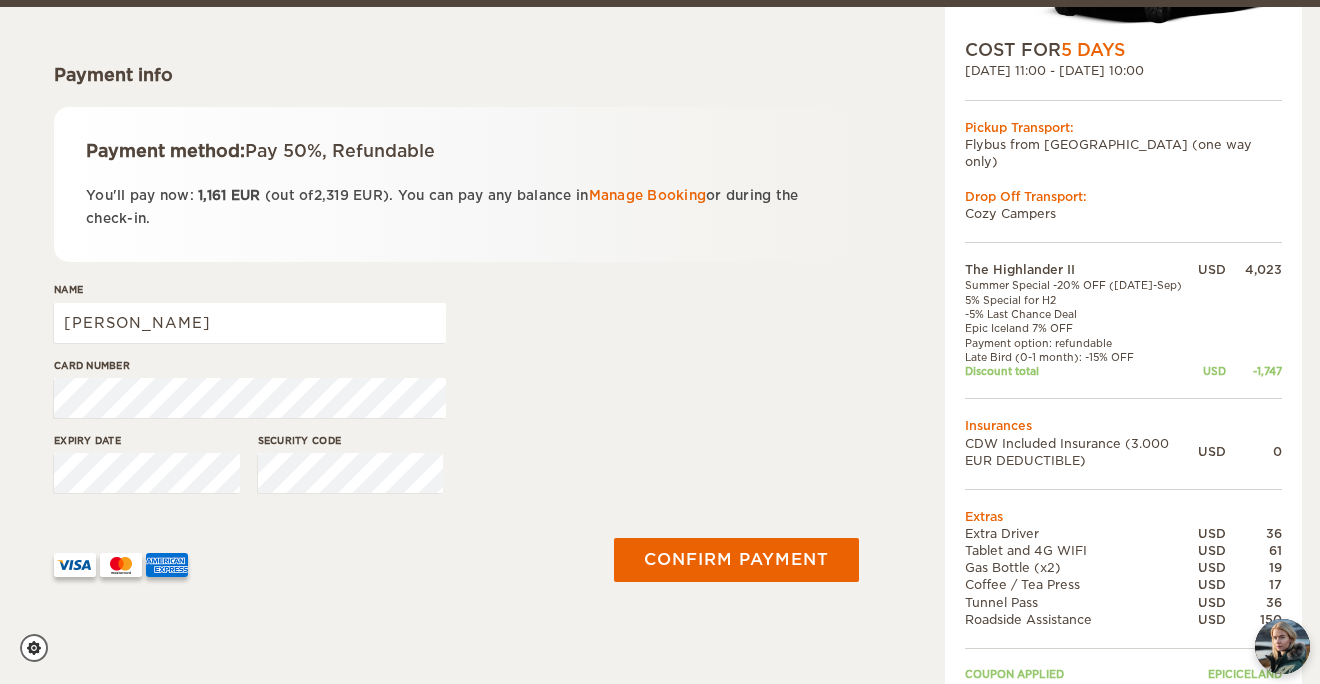 scroll, scrollTop: 261, scrollLeft: 0, axis: vertical 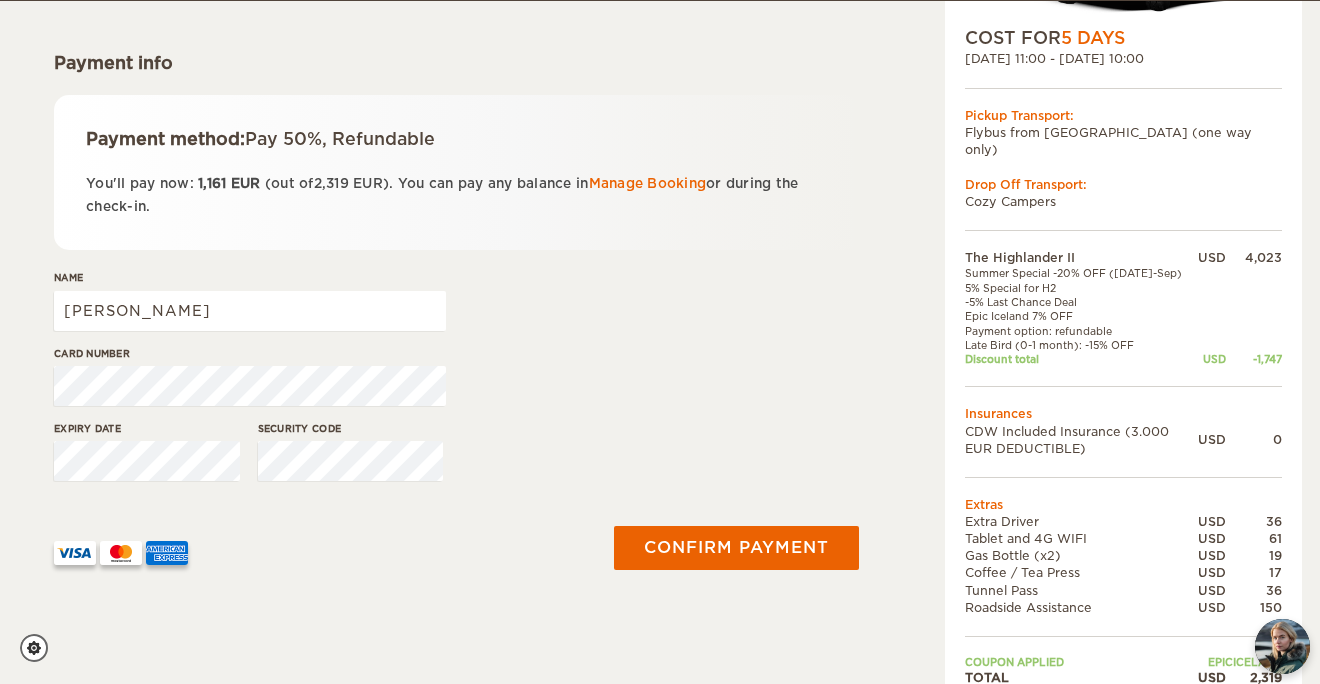 click on "Pay 50%, Refundable" at bounding box center (340, 139) 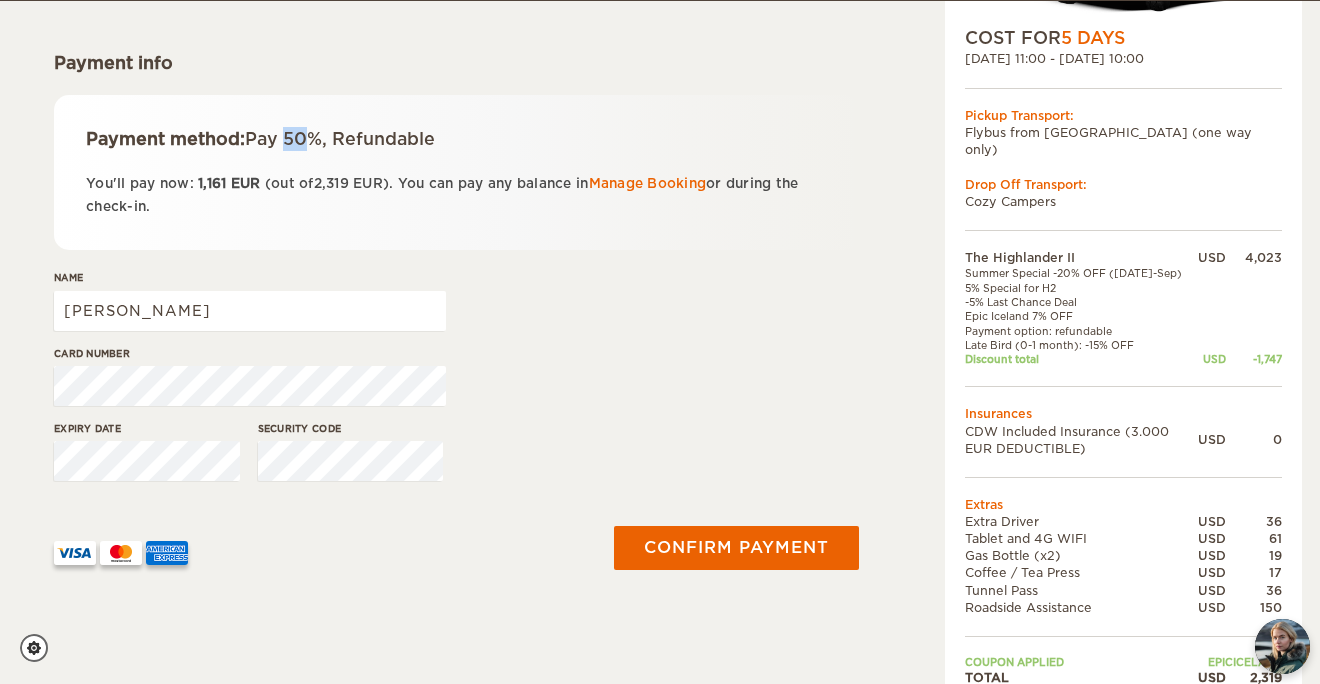 click on "Pay 50%, Refundable" at bounding box center [340, 139] 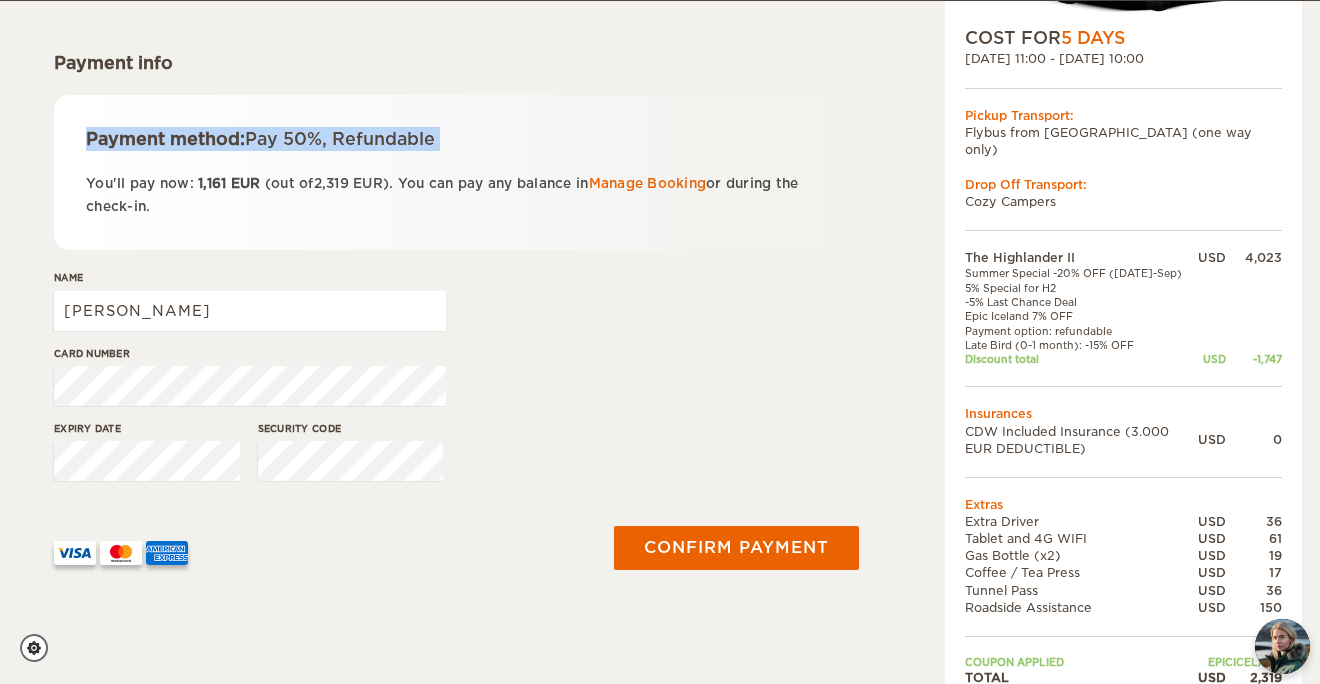 click on "Pay 50%, Refundable" at bounding box center [340, 139] 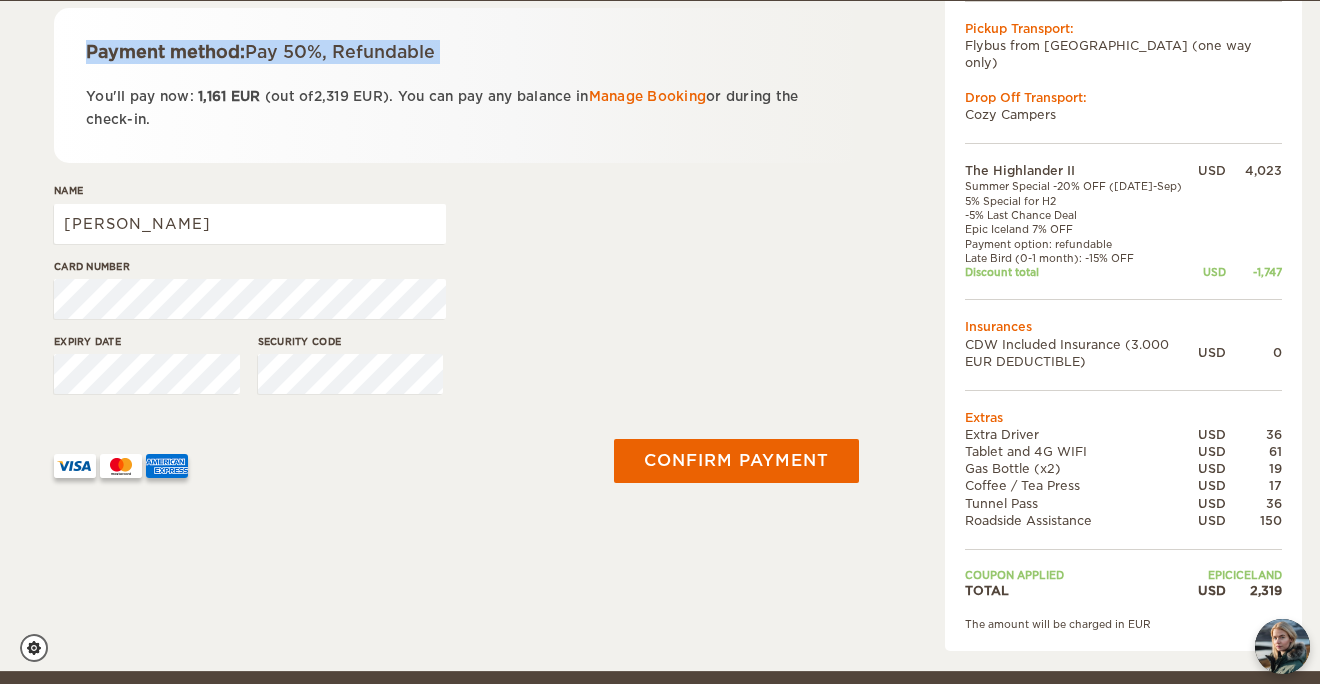 scroll, scrollTop: 390, scrollLeft: 0, axis: vertical 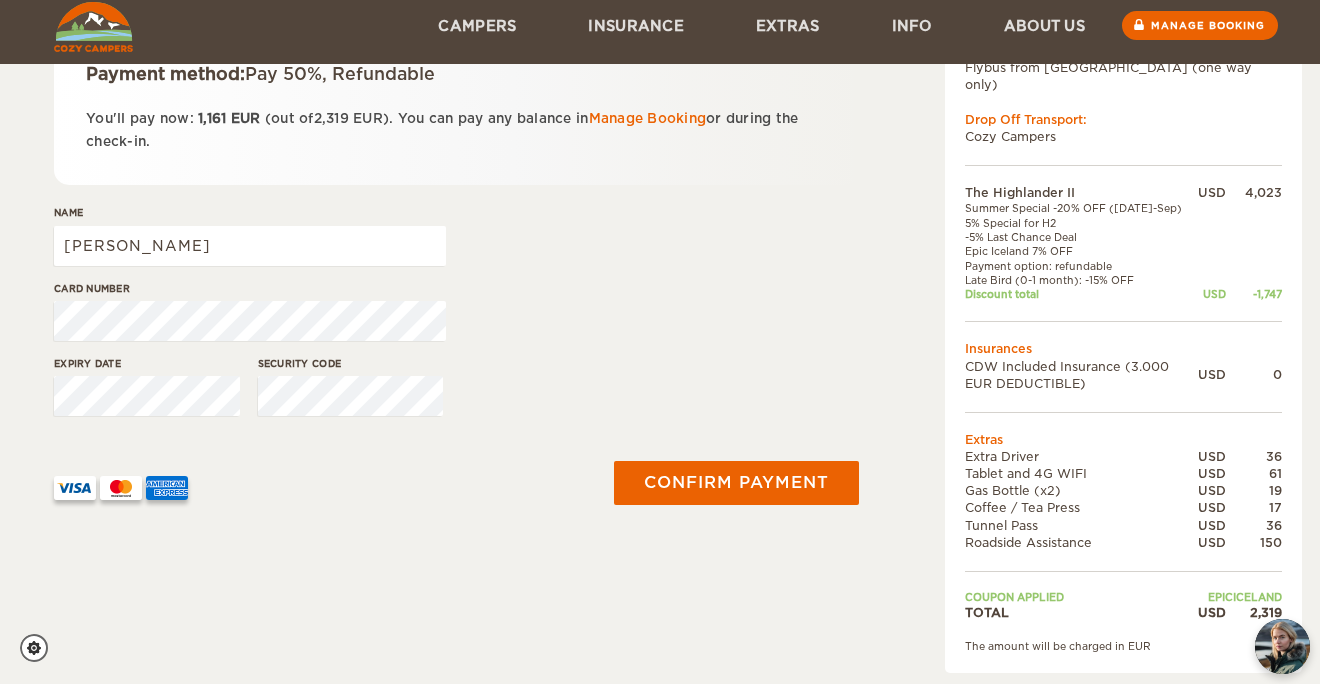 click on "Card number" at bounding box center (456, 318) 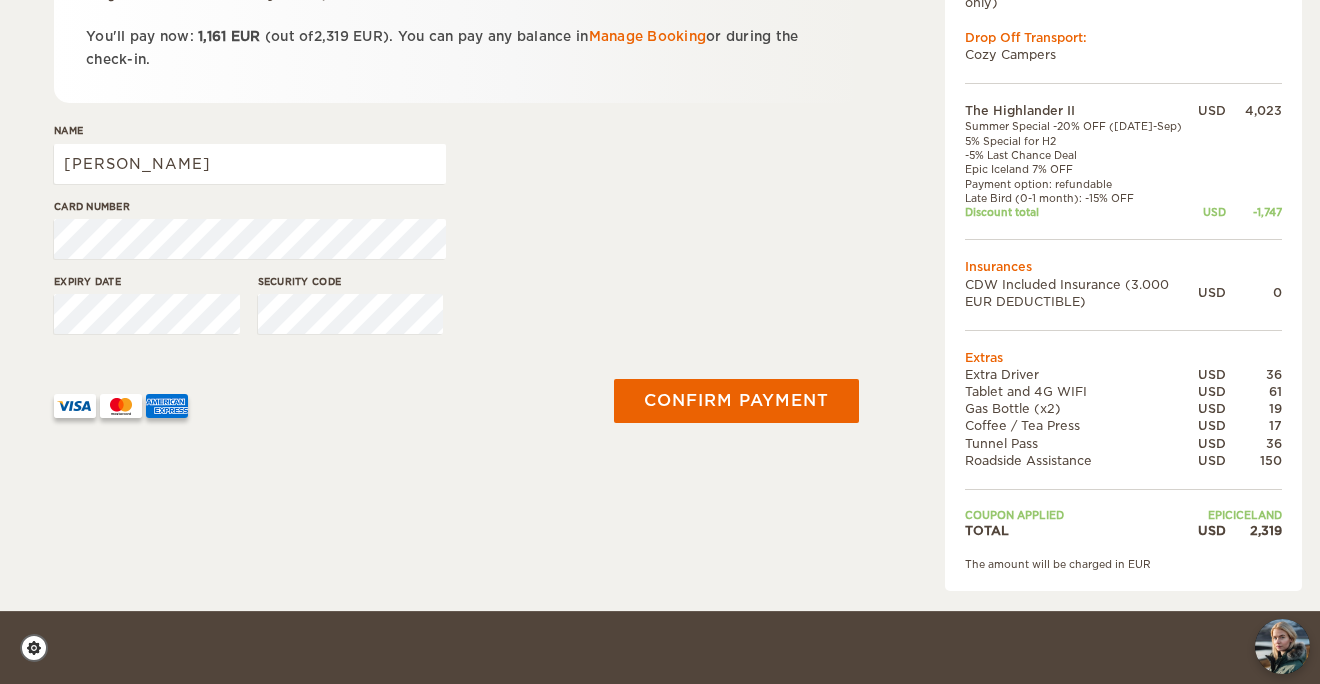 scroll, scrollTop: 406, scrollLeft: 0, axis: vertical 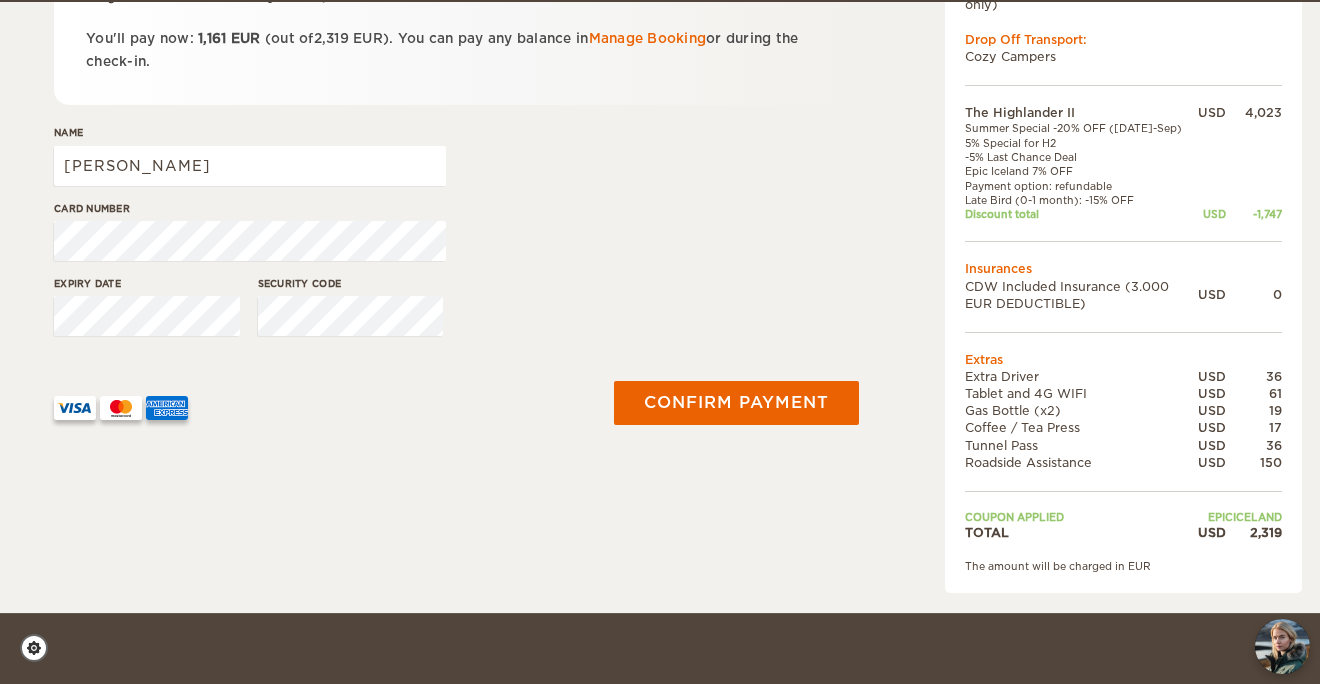 click on "Expiry date
Security code" at bounding box center [456, 313] 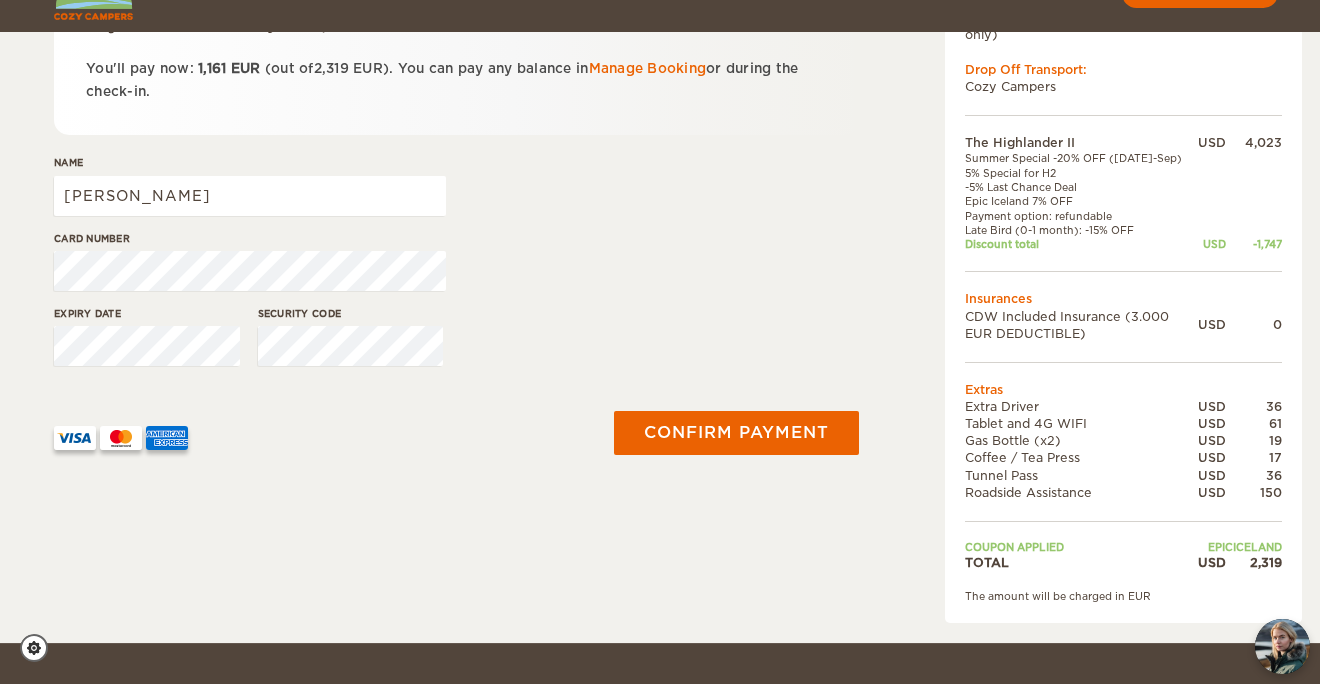 scroll, scrollTop: 393, scrollLeft: 0, axis: vertical 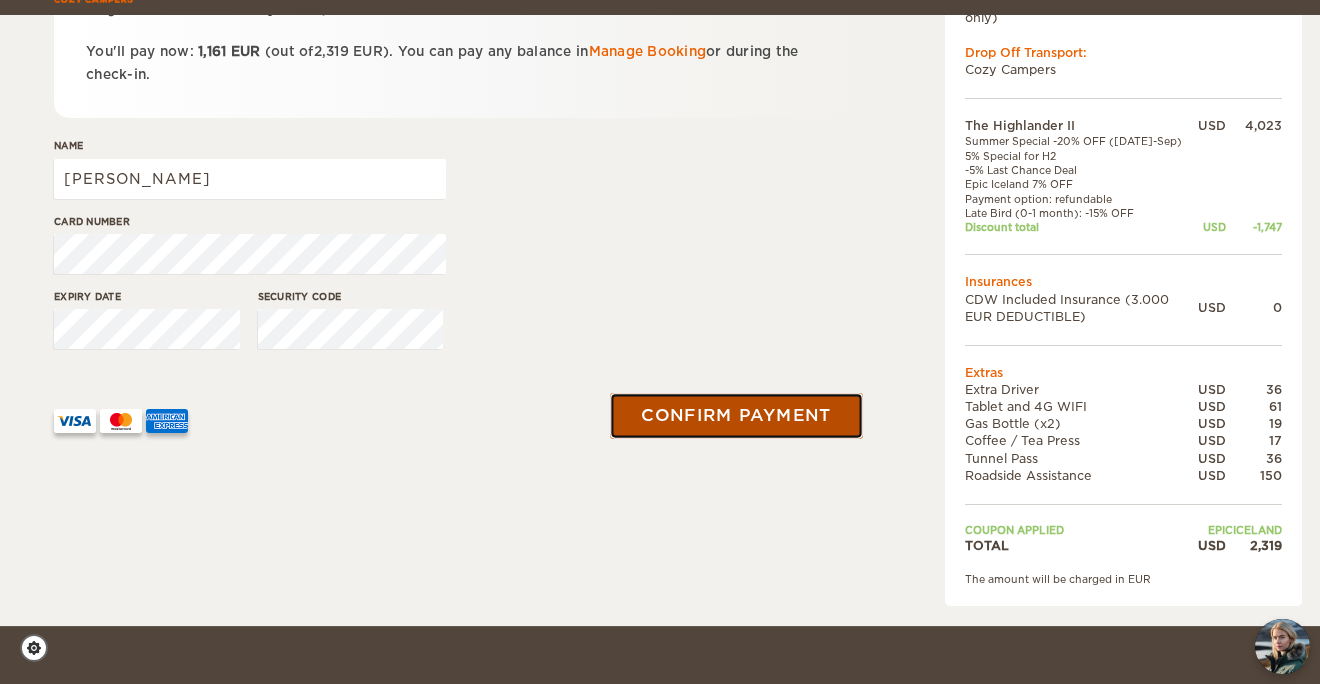 click on "Confirm payment" at bounding box center (736, 416) 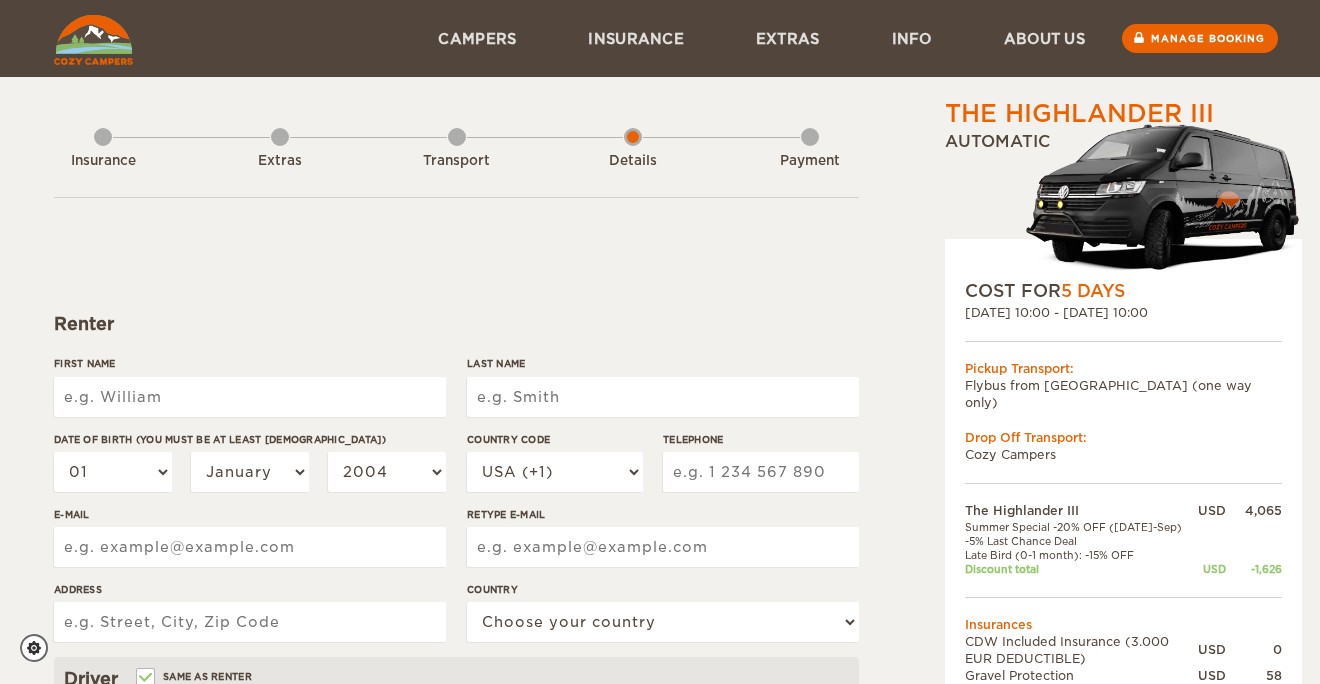 scroll, scrollTop: 0, scrollLeft: 0, axis: both 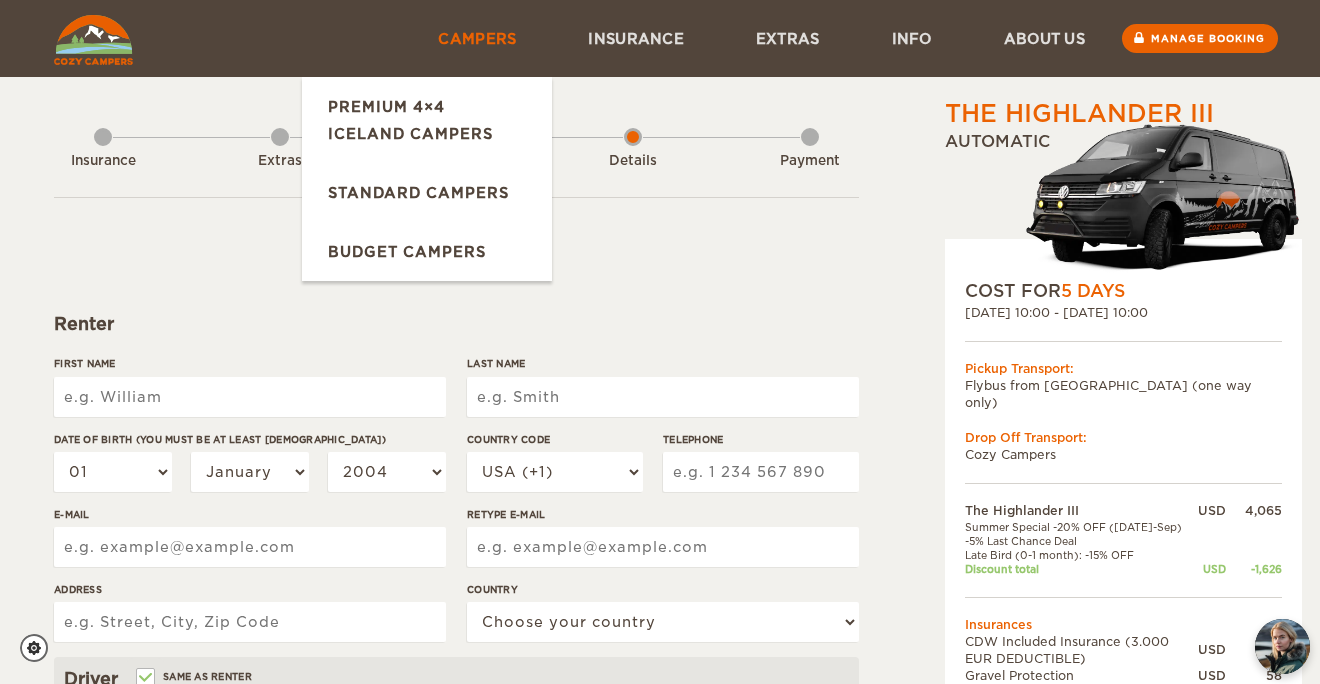 click on "Campers" at bounding box center [477, 38] 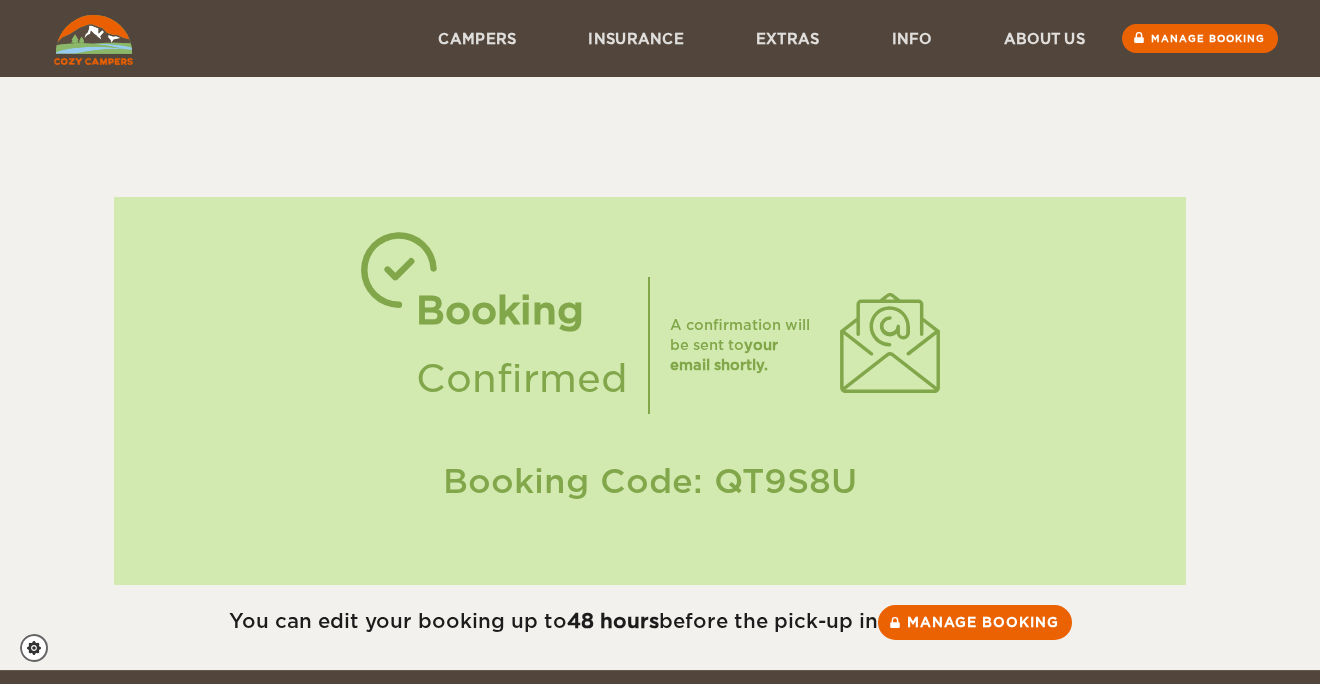 scroll, scrollTop: 0, scrollLeft: 0, axis: both 